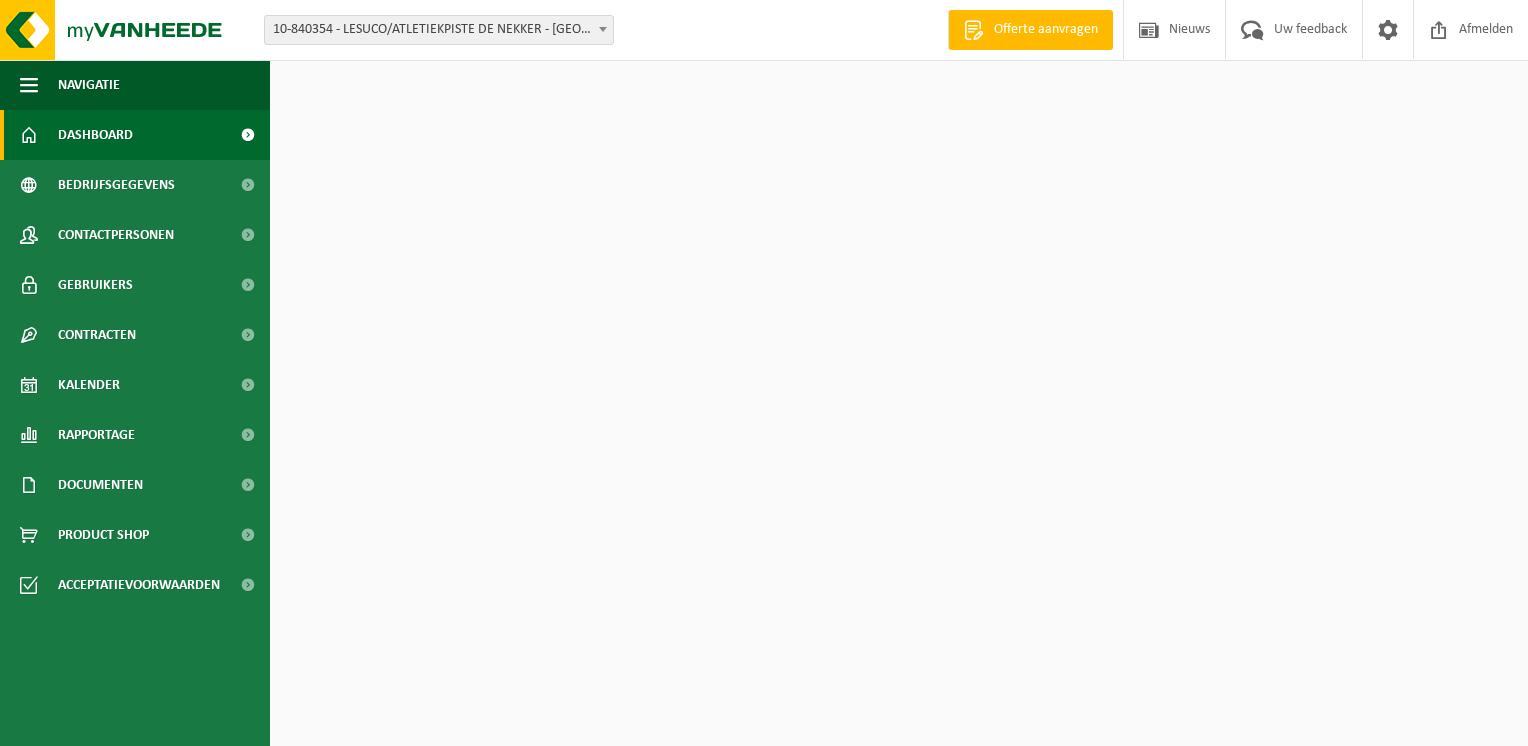scroll, scrollTop: 0, scrollLeft: 0, axis: both 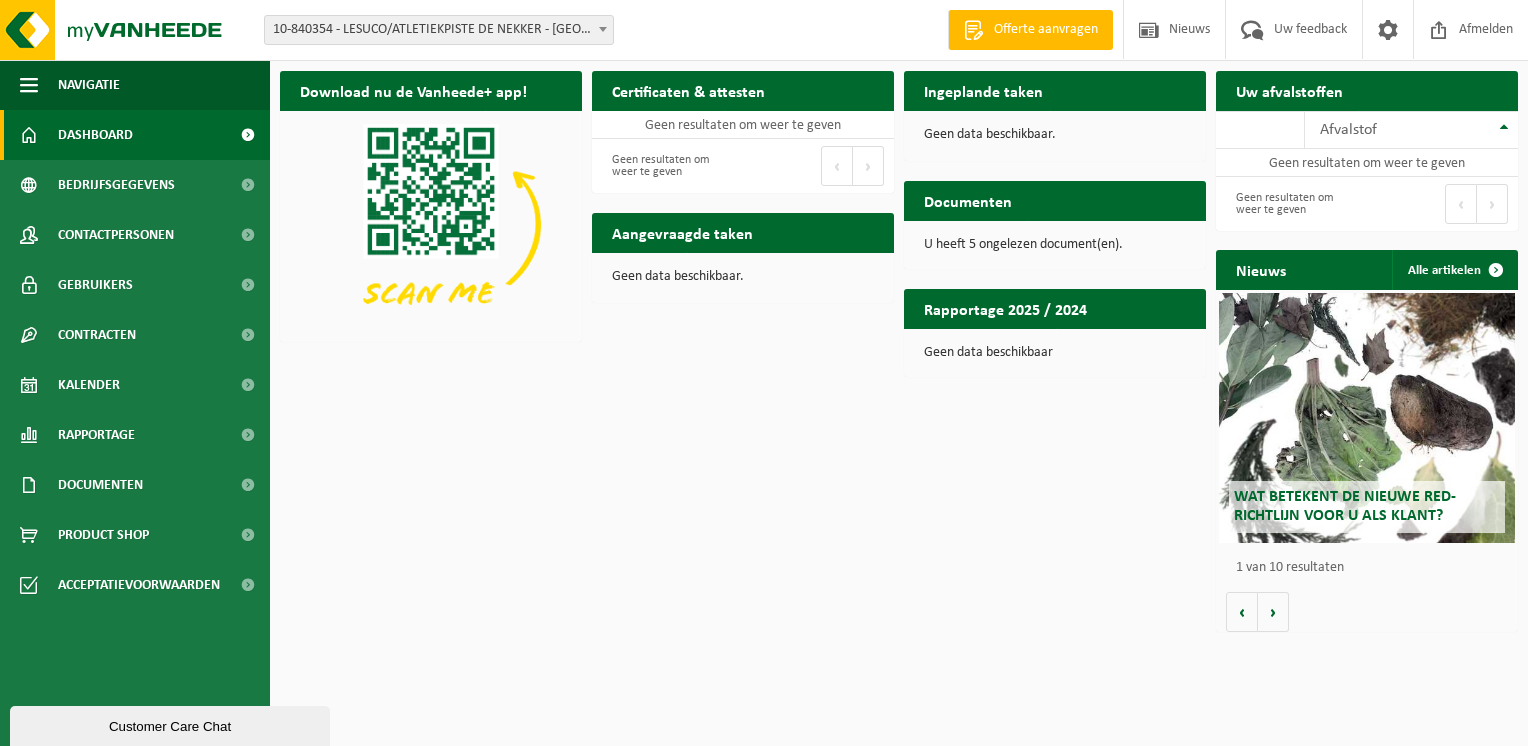 click on "Documenten" at bounding box center (968, 200) 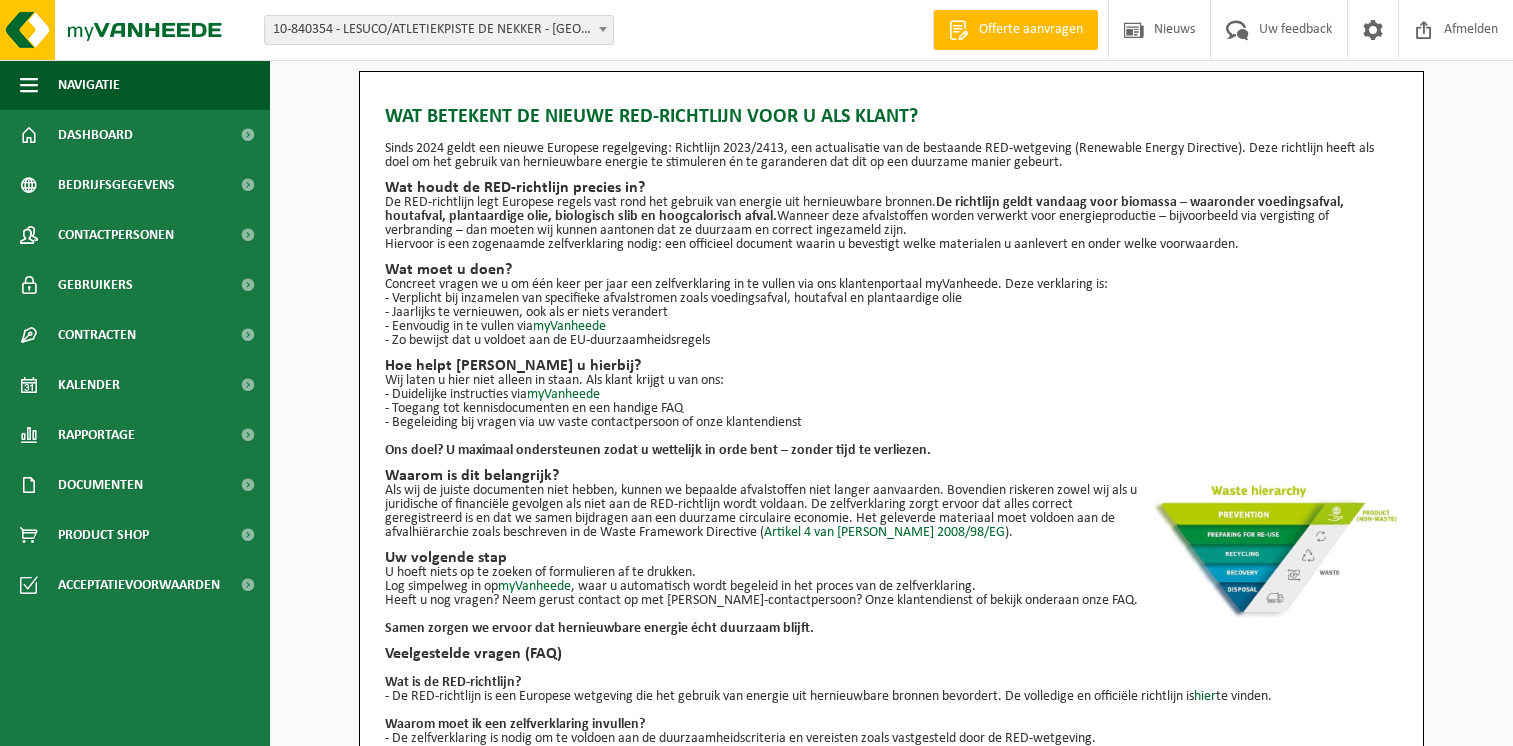 scroll, scrollTop: 0, scrollLeft: 0, axis: both 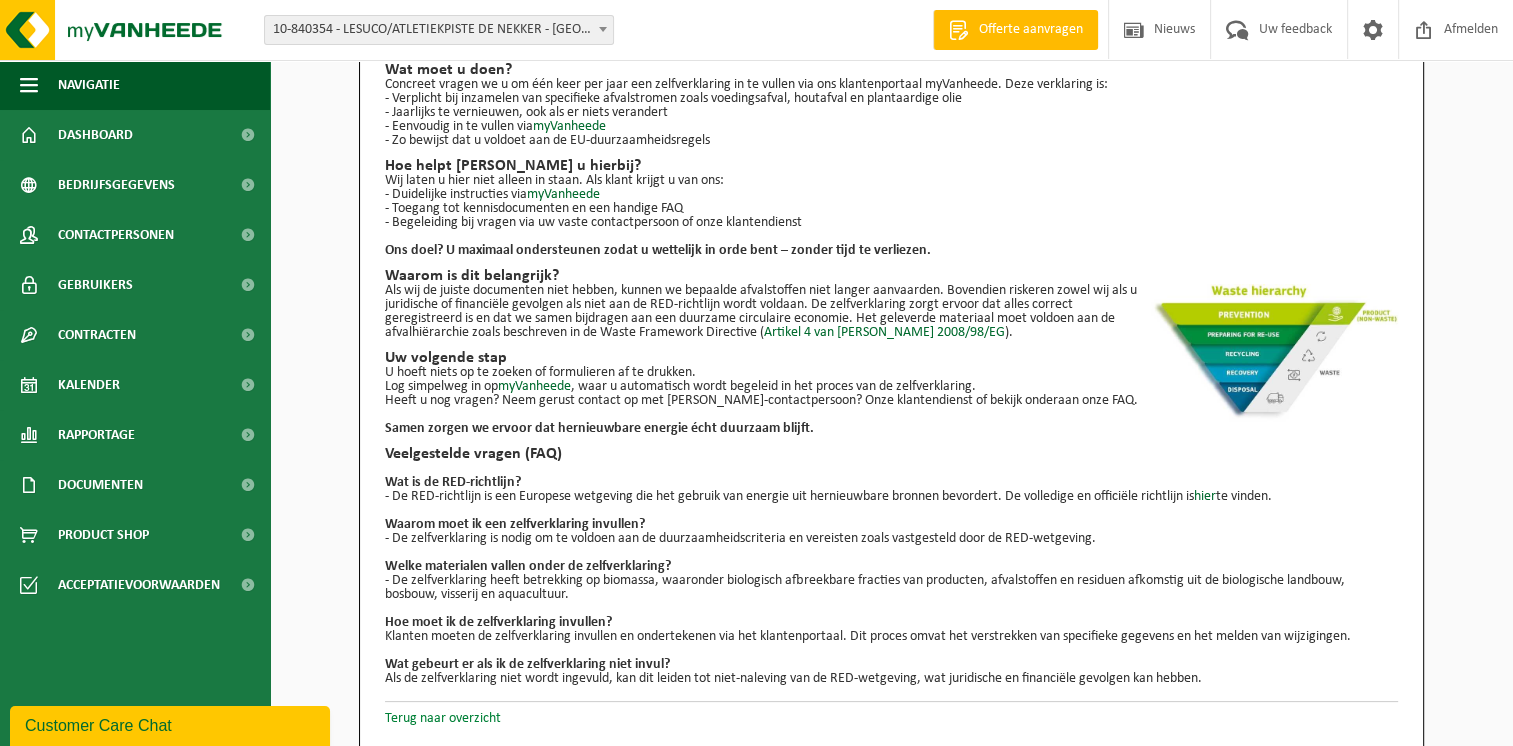 click on "Terug naar overzicht" at bounding box center (443, 718) 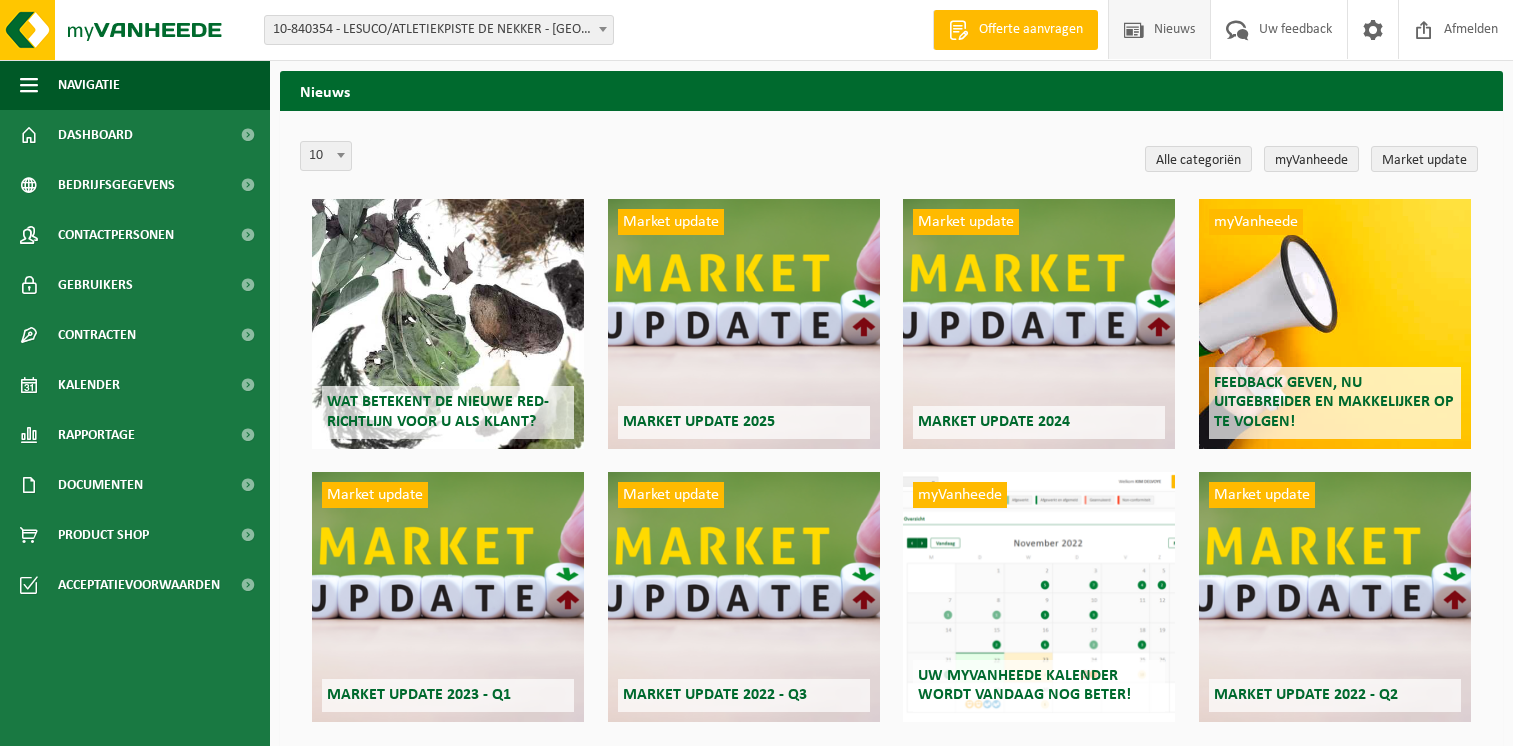 scroll, scrollTop: 0, scrollLeft: 0, axis: both 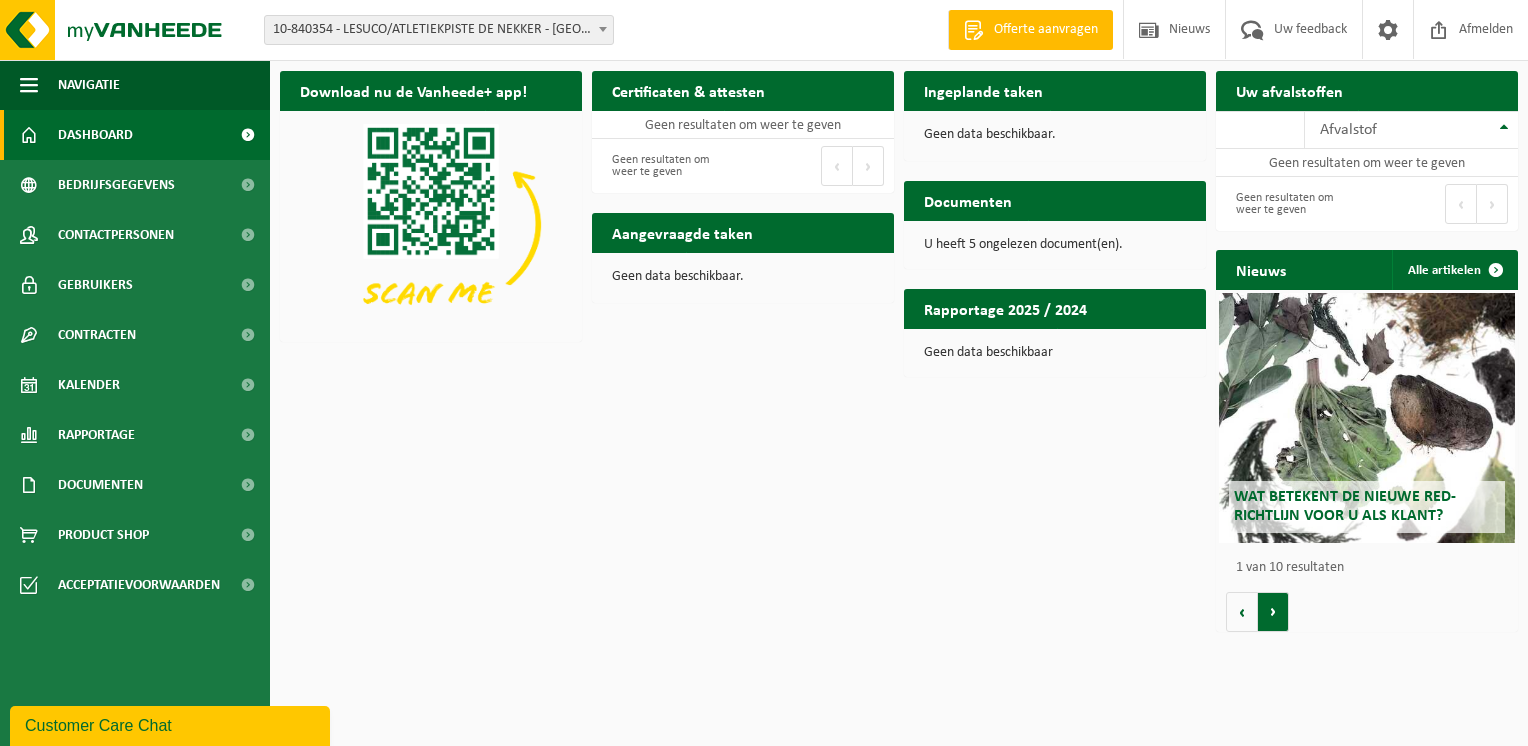 click on "Volgende" at bounding box center (1273, 612) 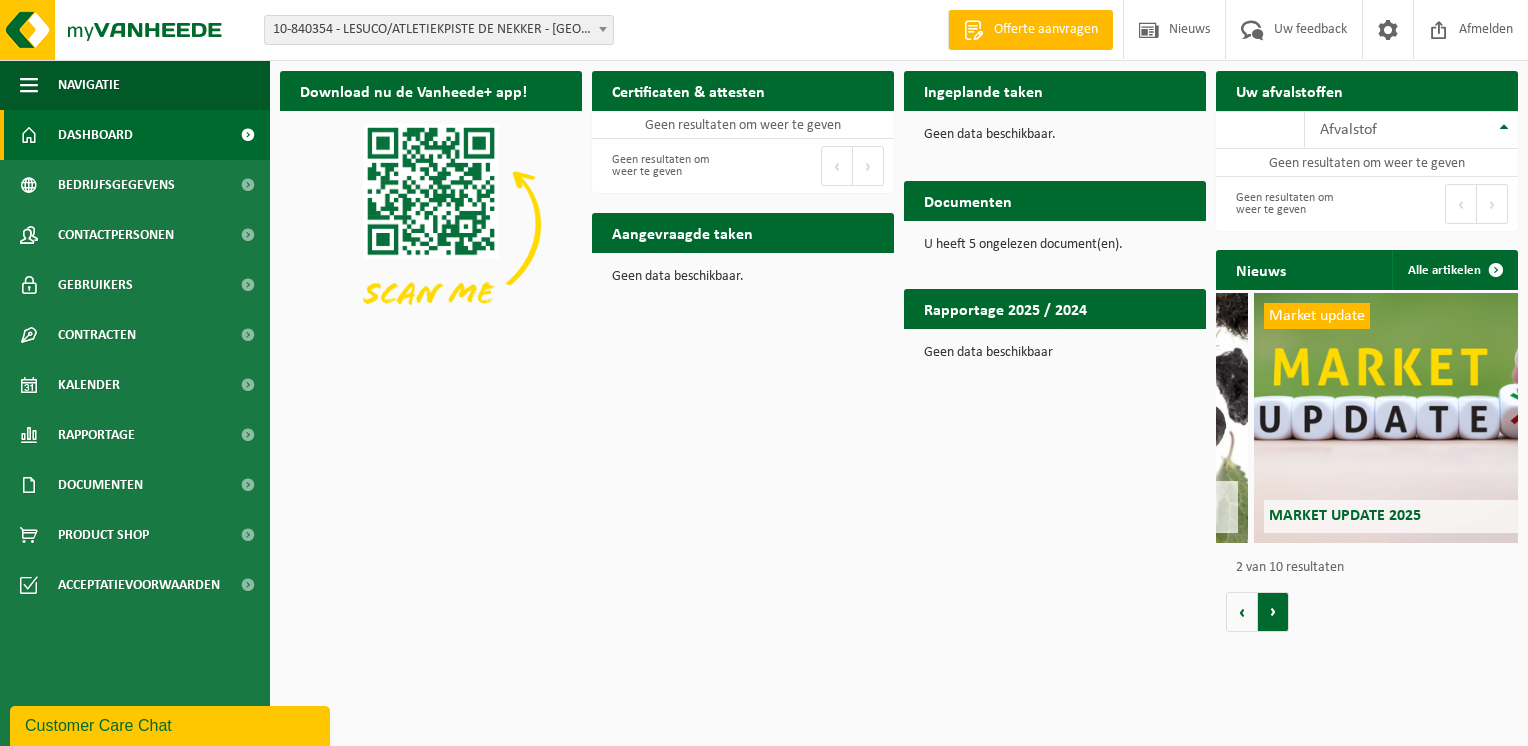 scroll, scrollTop: 0, scrollLeft: 301, axis: horizontal 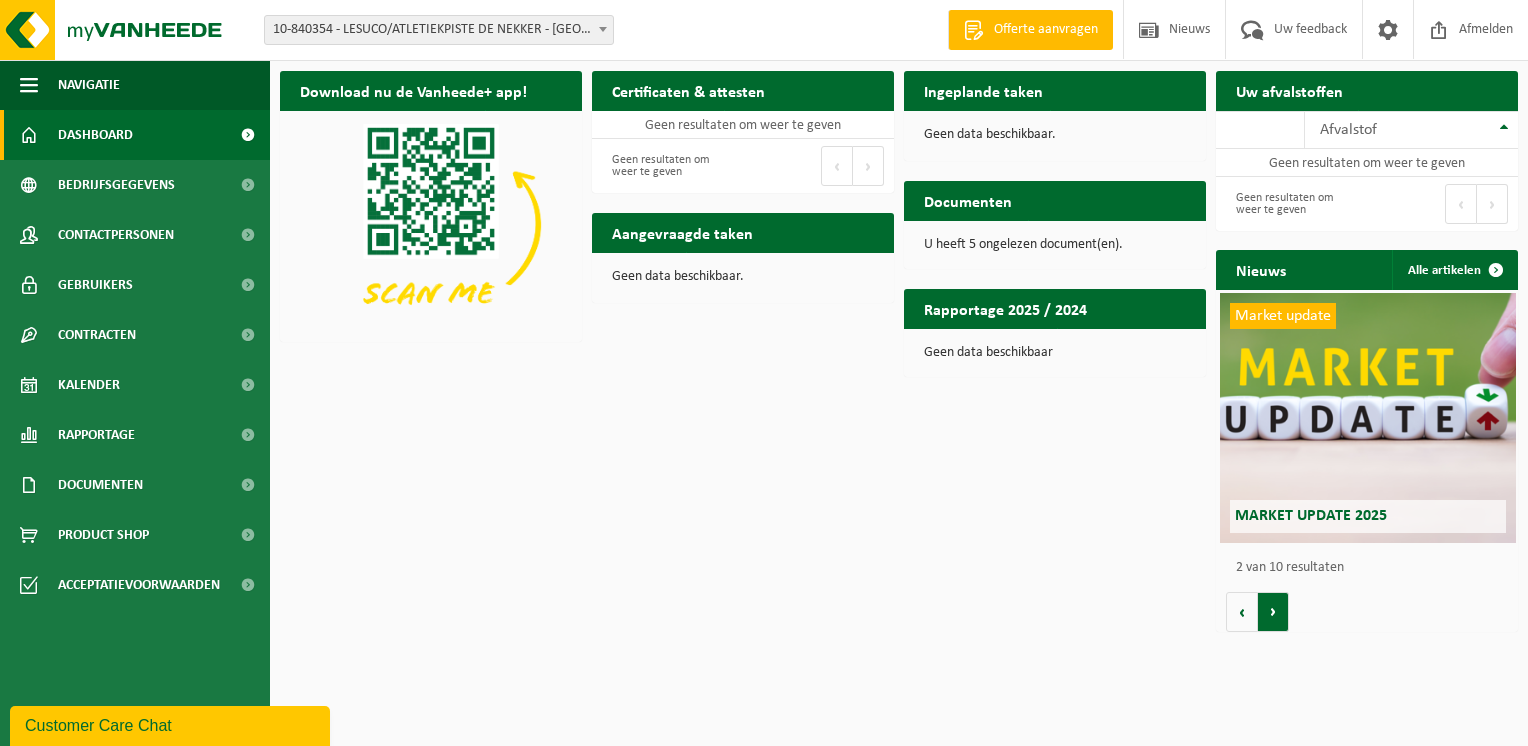 click on "Volgende" at bounding box center [1273, 612] 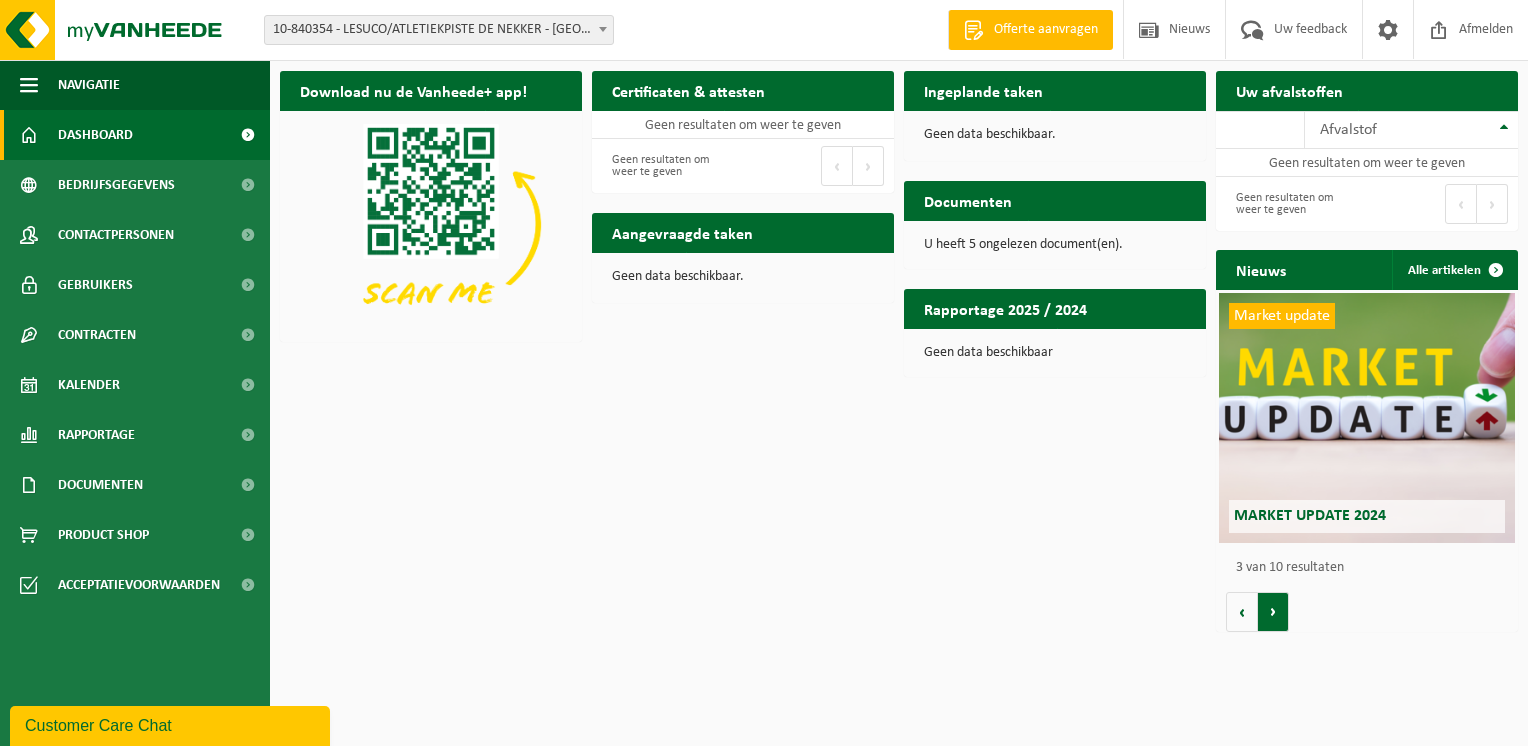 click on "Volgende" at bounding box center [1273, 612] 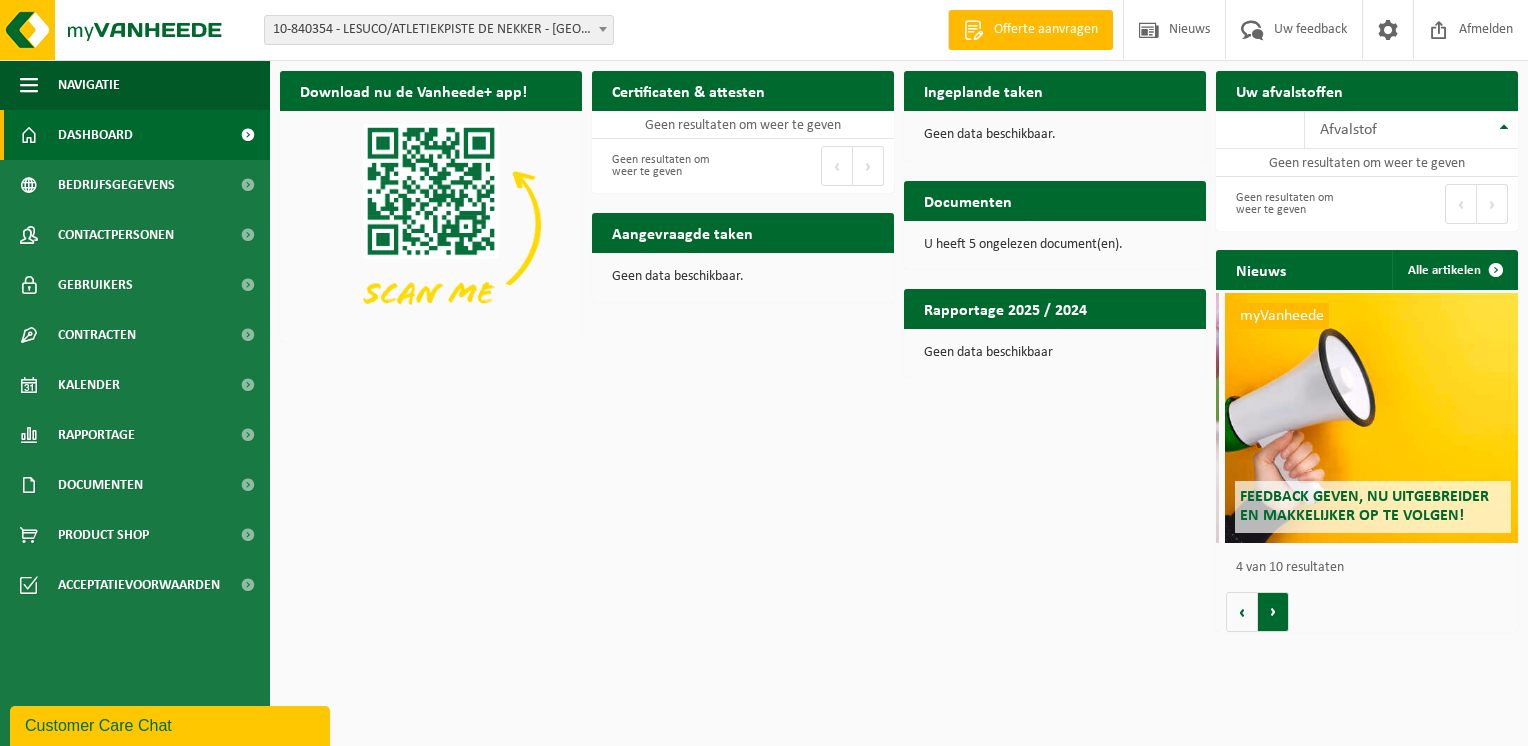 click on "Volgende" at bounding box center (1273, 612) 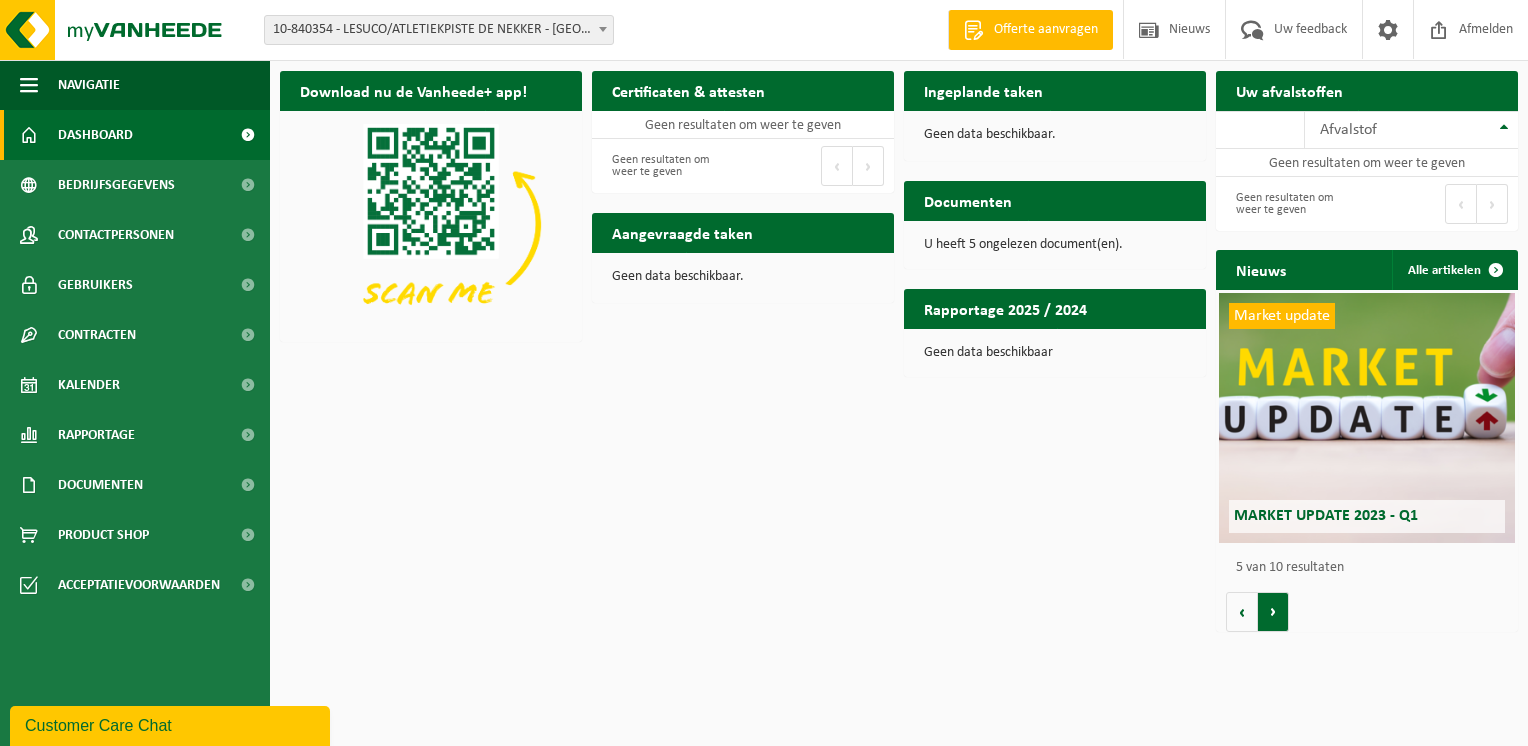 click on "Volgende" at bounding box center (1273, 612) 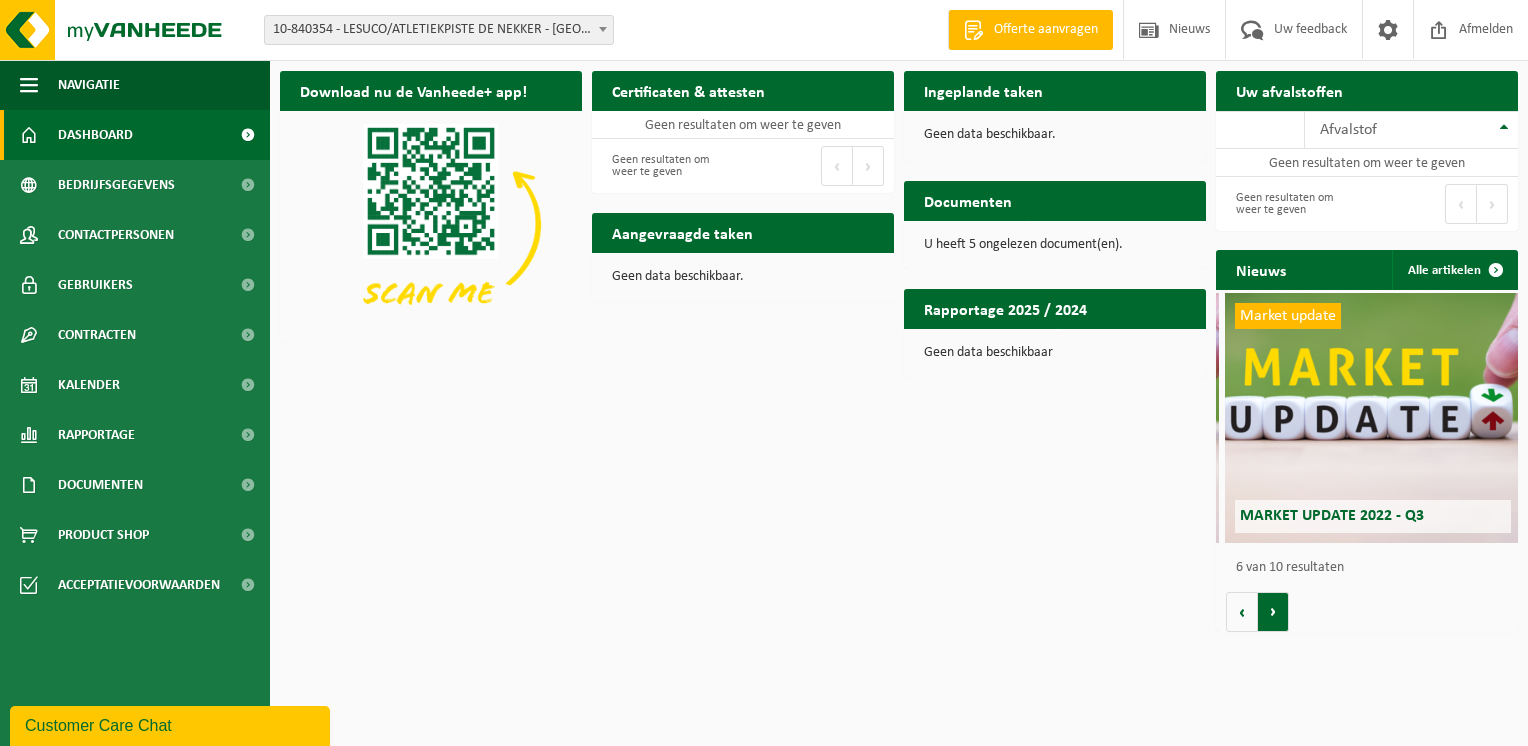 scroll, scrollTop: 0, scrollLeft: 1509, axis: horizontal 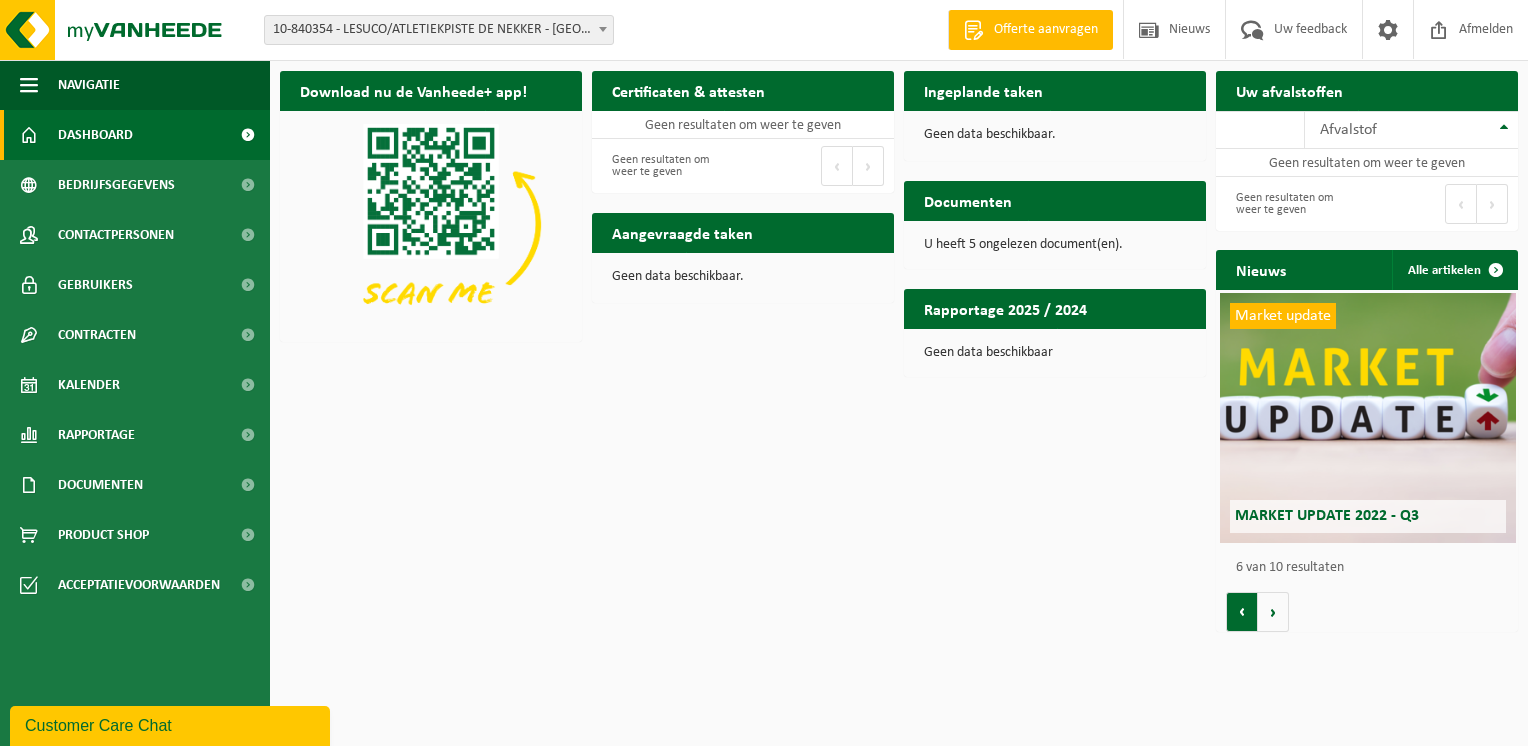 click on "Vorige" at bounding box center [1242, 612] 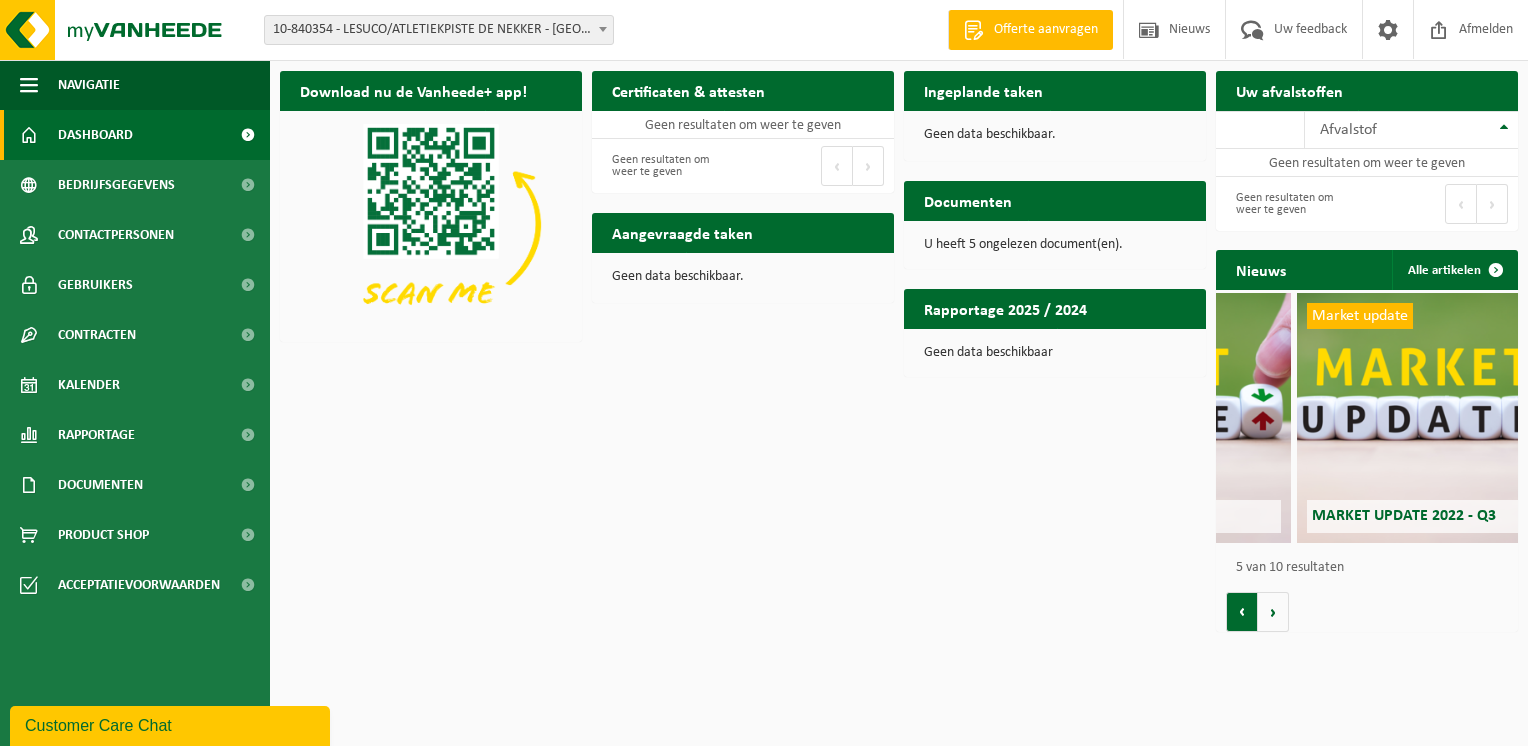 click on "Vorige" at bounding box center (1242, 612) 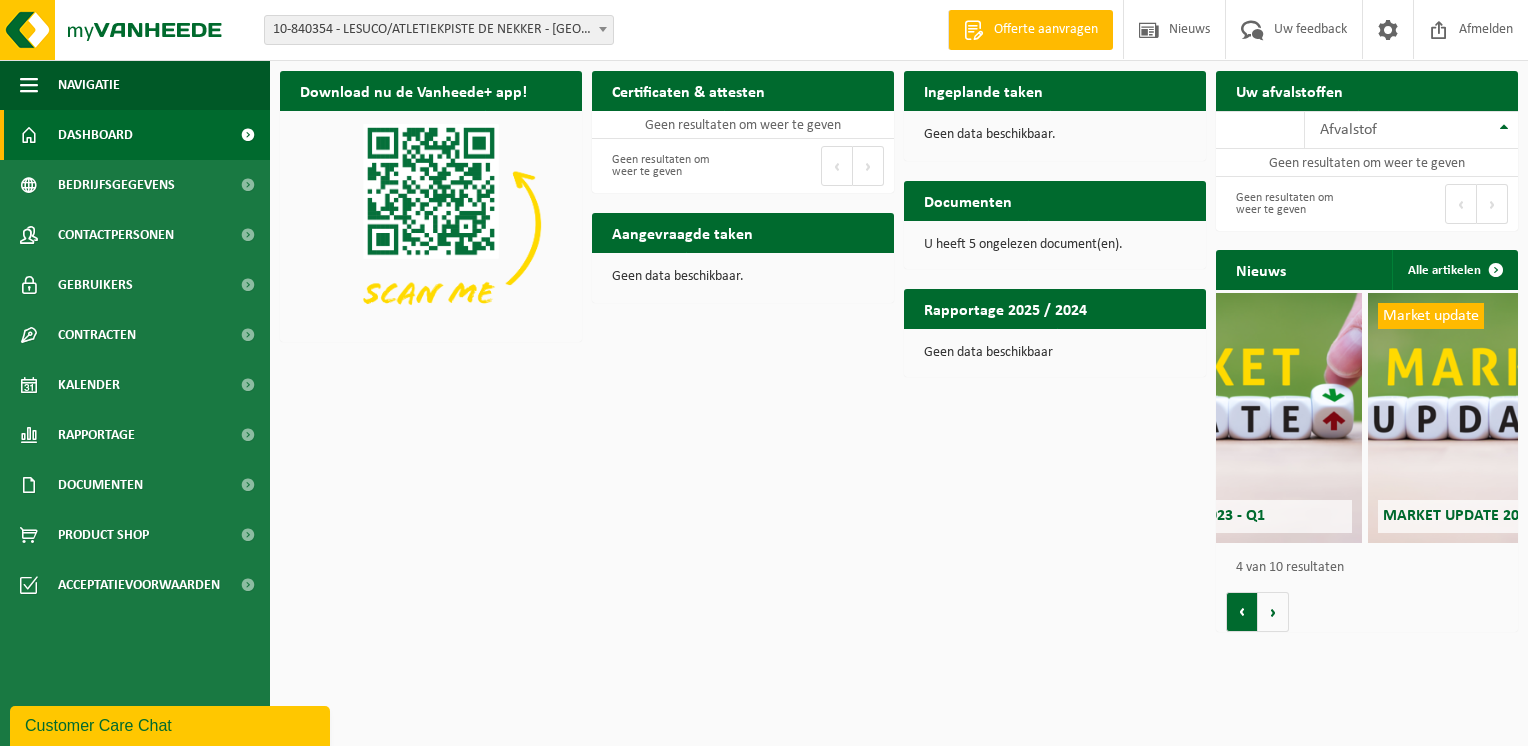 click on "Vorige" at bounding box center (1242, 612) 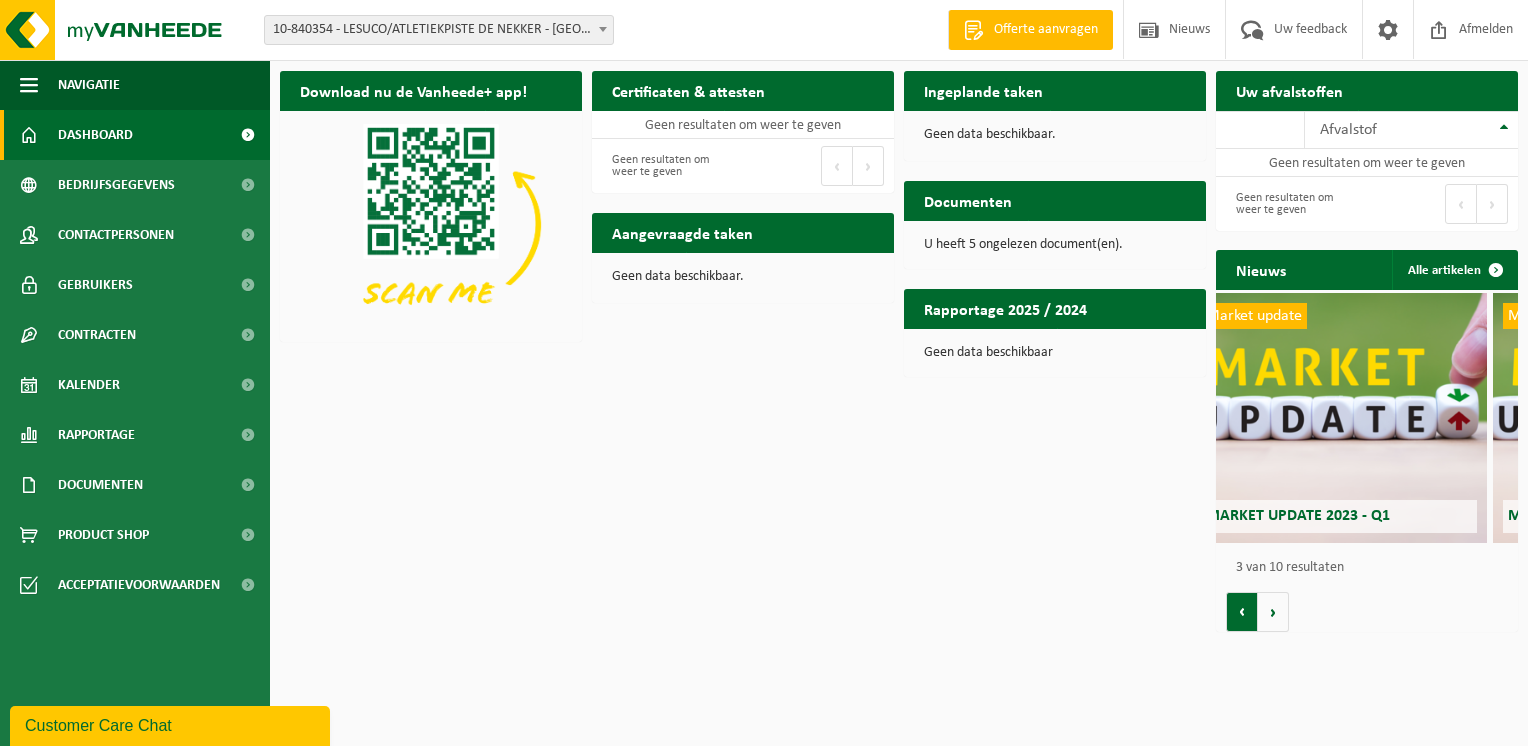 click on "Vorige" at bounding box center (1242, 612) 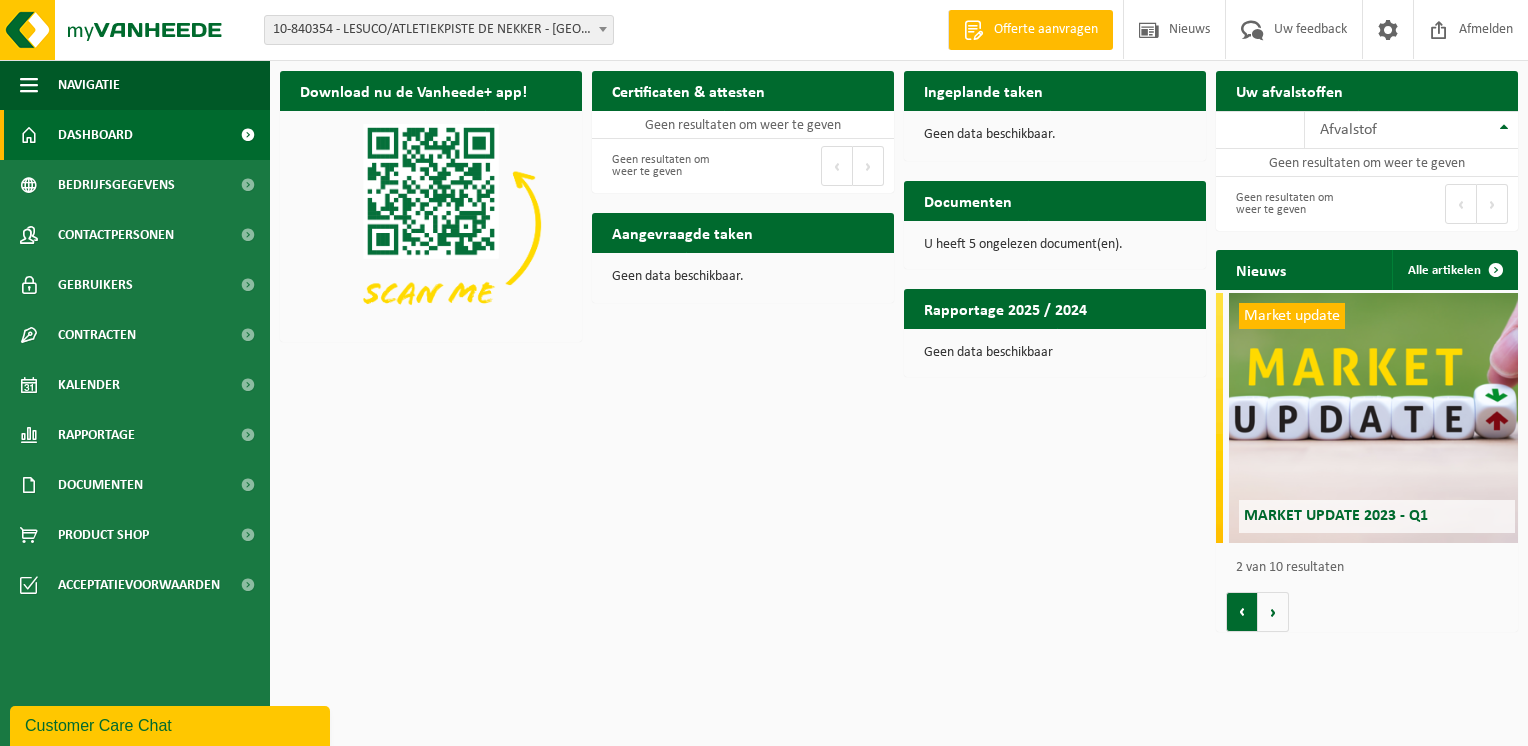 click on "Vorige" at bounding box center [1242, 612] 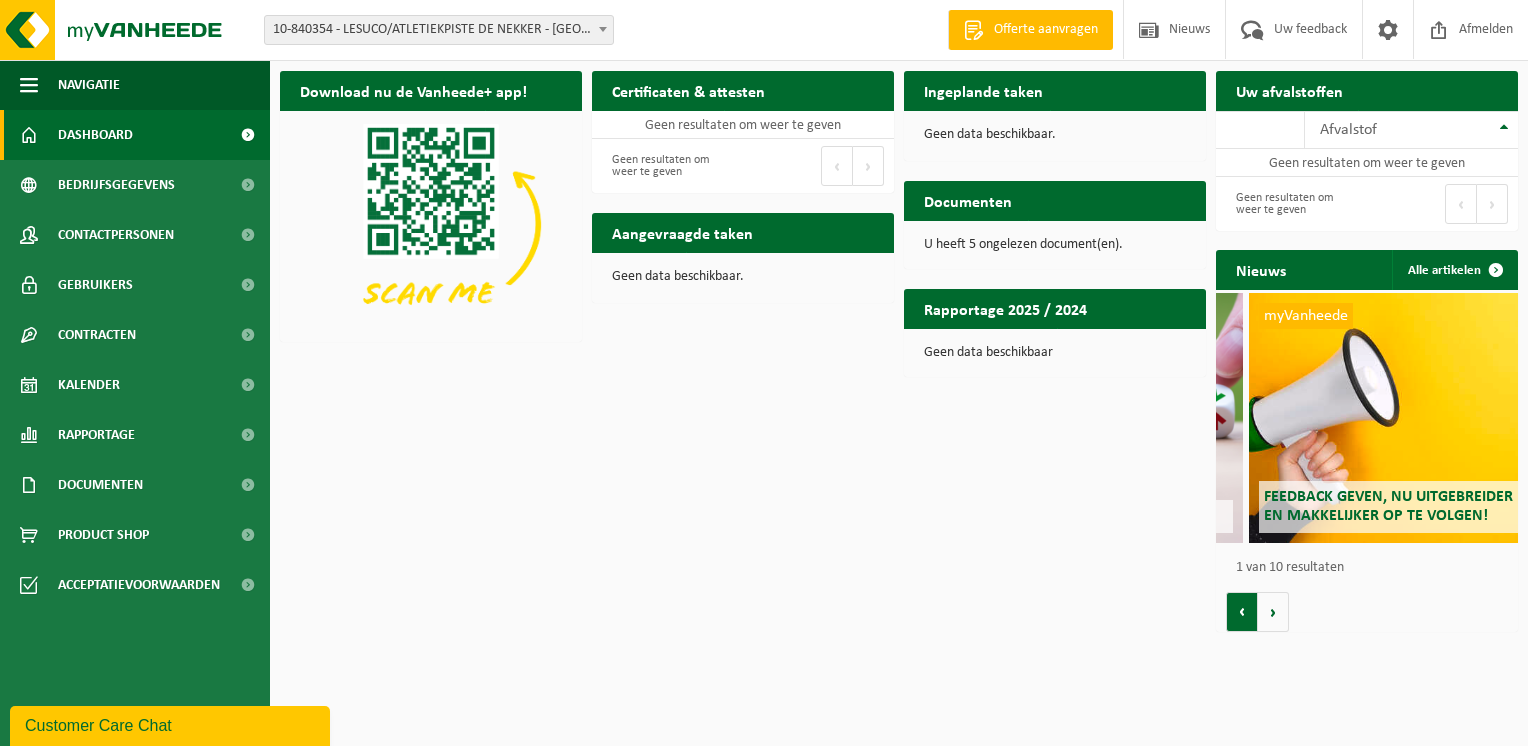 click on "Vorige" at bounding box center (1242, 612) 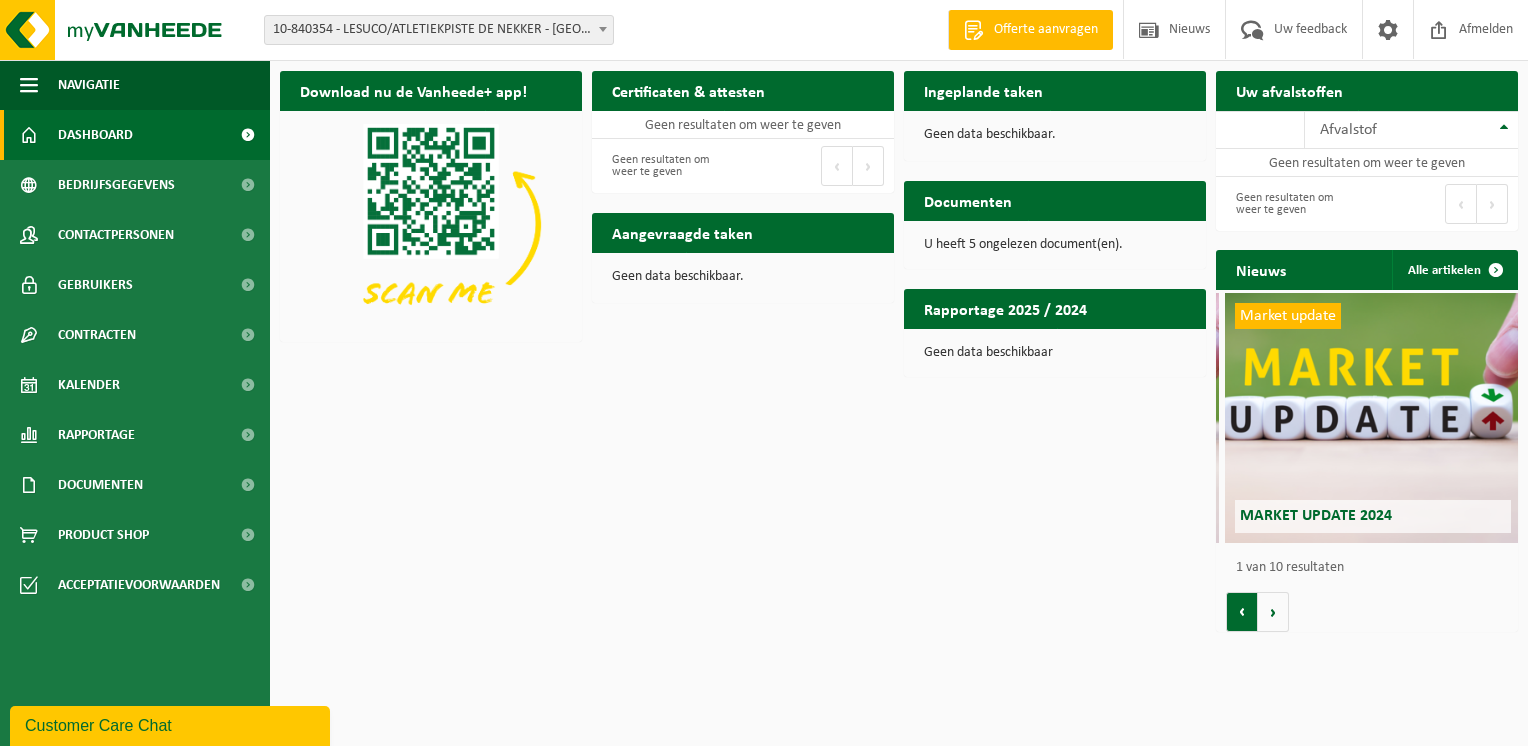 click on "Vorige" at bounding box center [1242, 612] 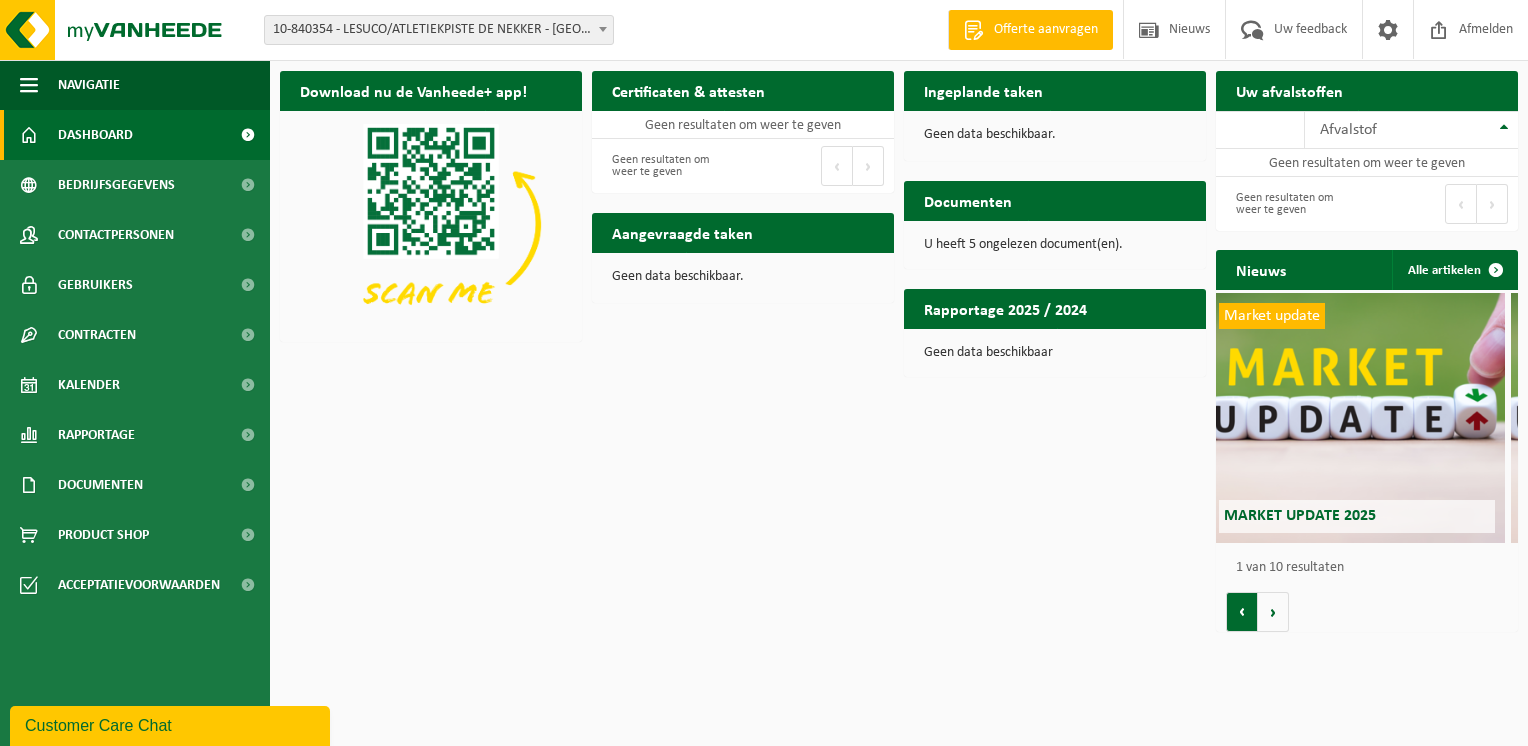 click on "Vorige" at bounding box center [1242, 612] 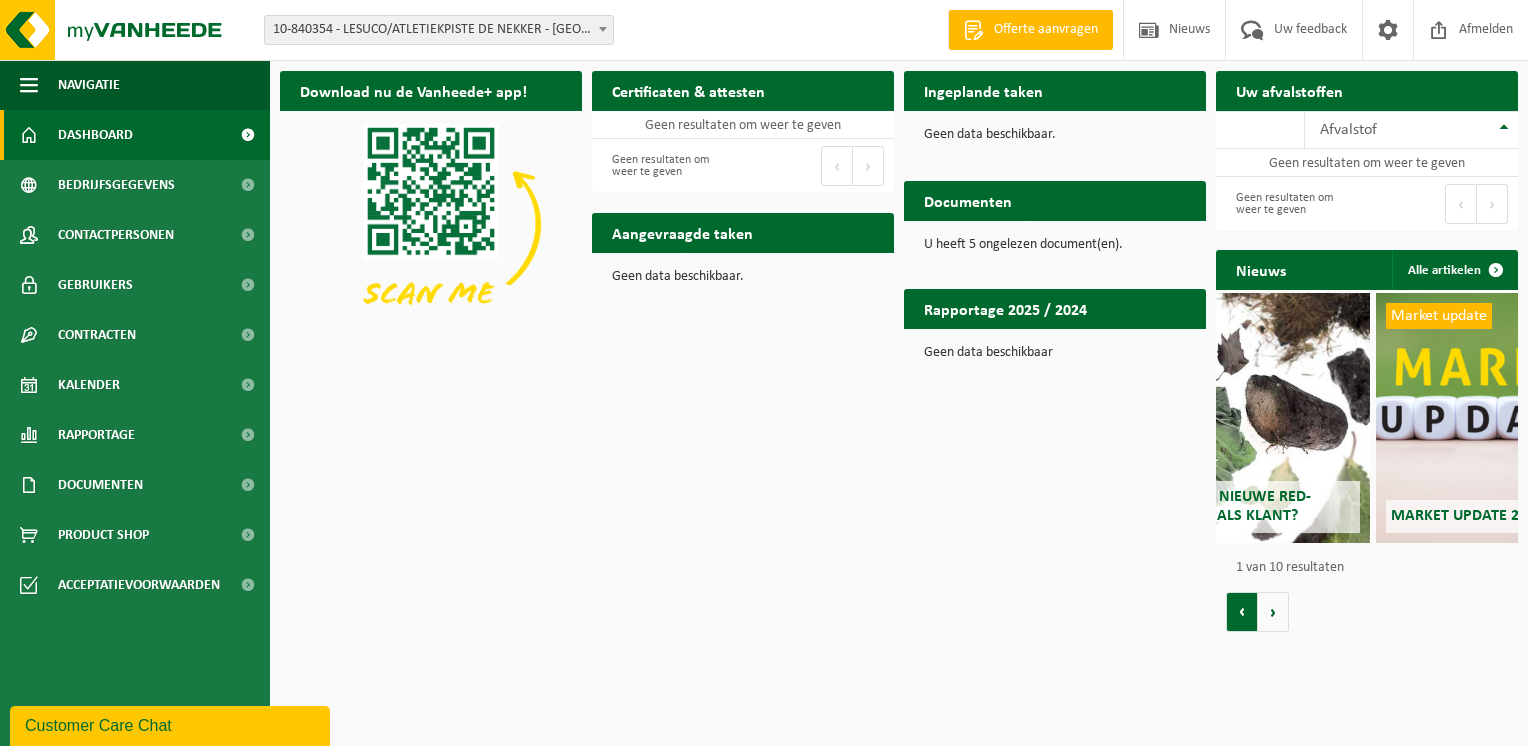 scroll, scrollTop: 0, scrollLeft: 35, axis: horizontal 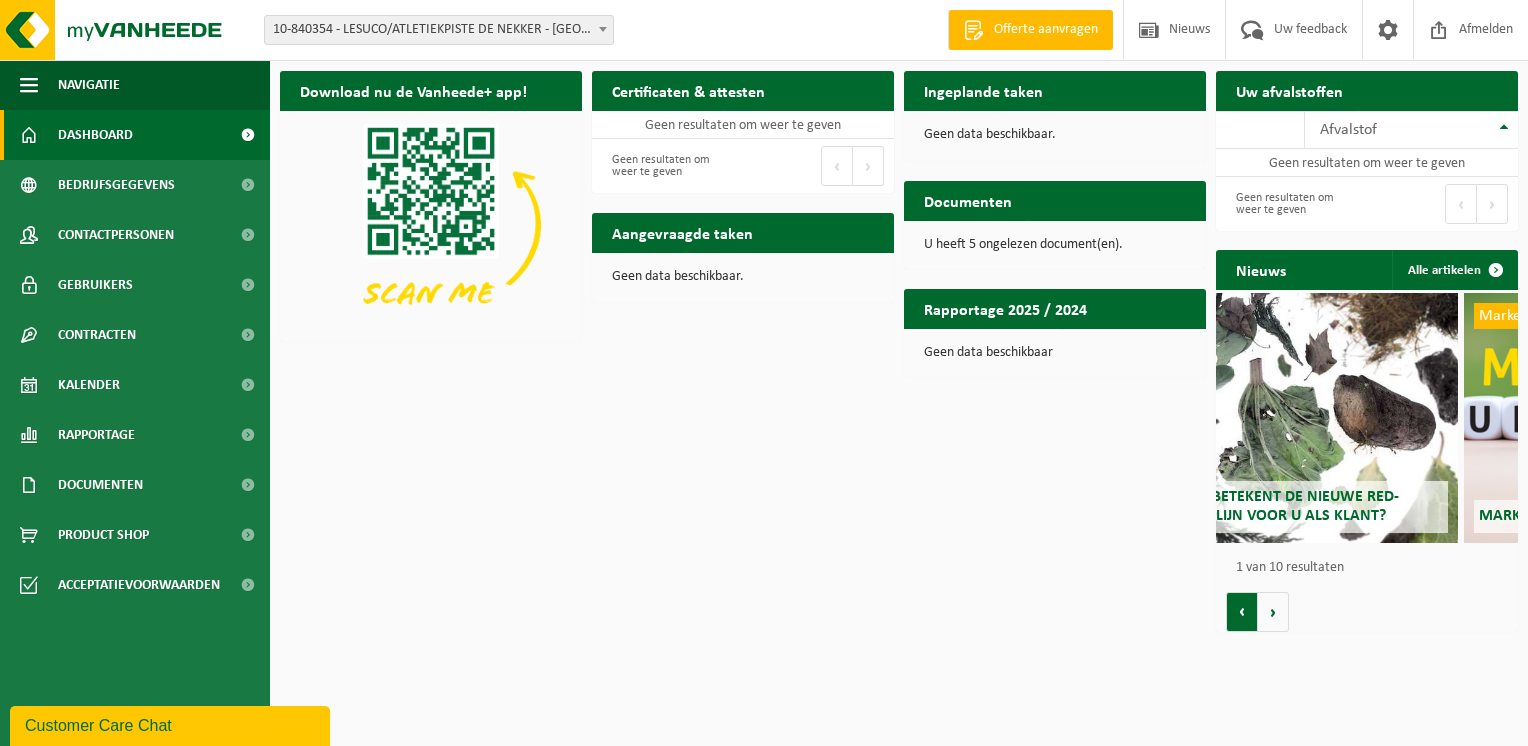 click on "Vorige" at bounding box center [1242, 612] 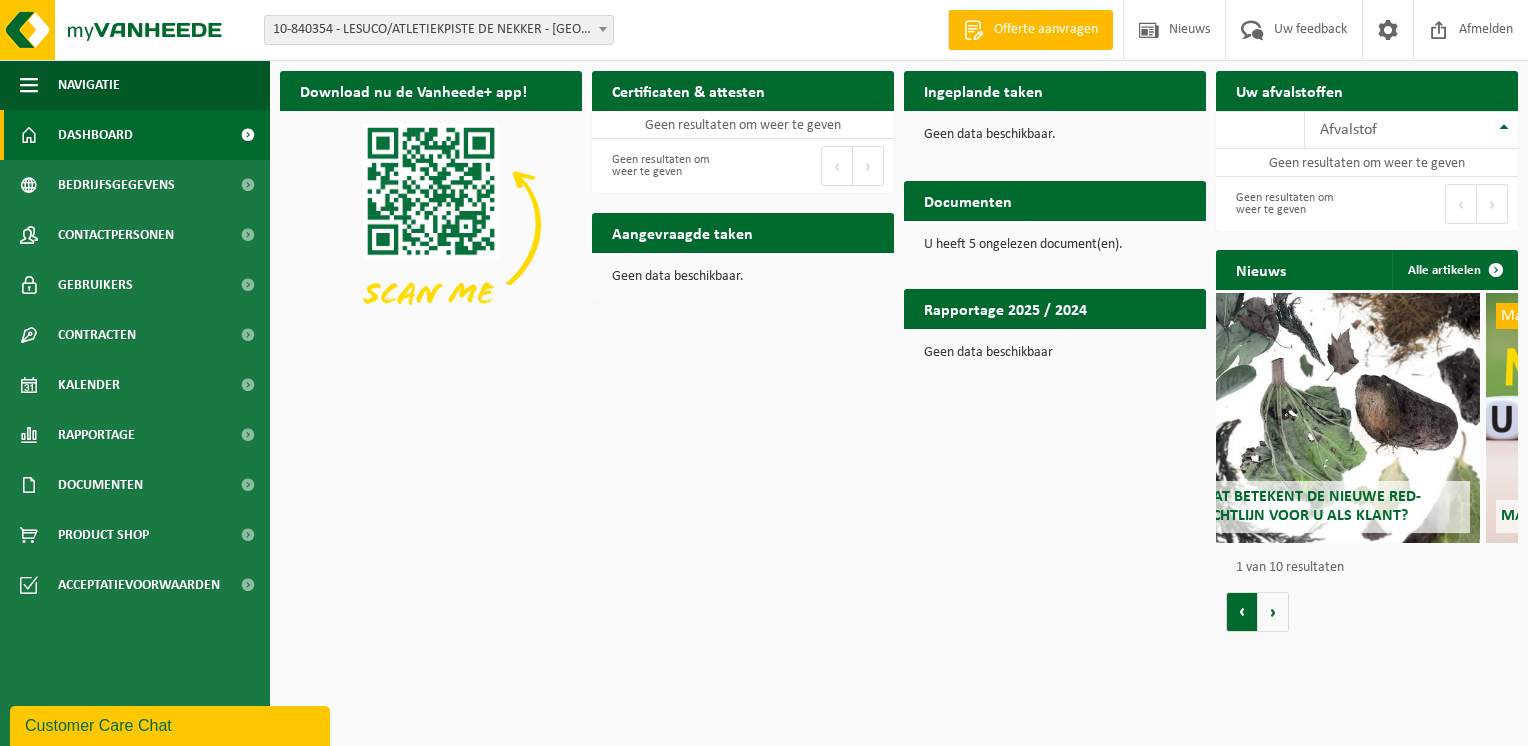 scroll, scrollTop: 0, scrollLeft: 0, axis: both 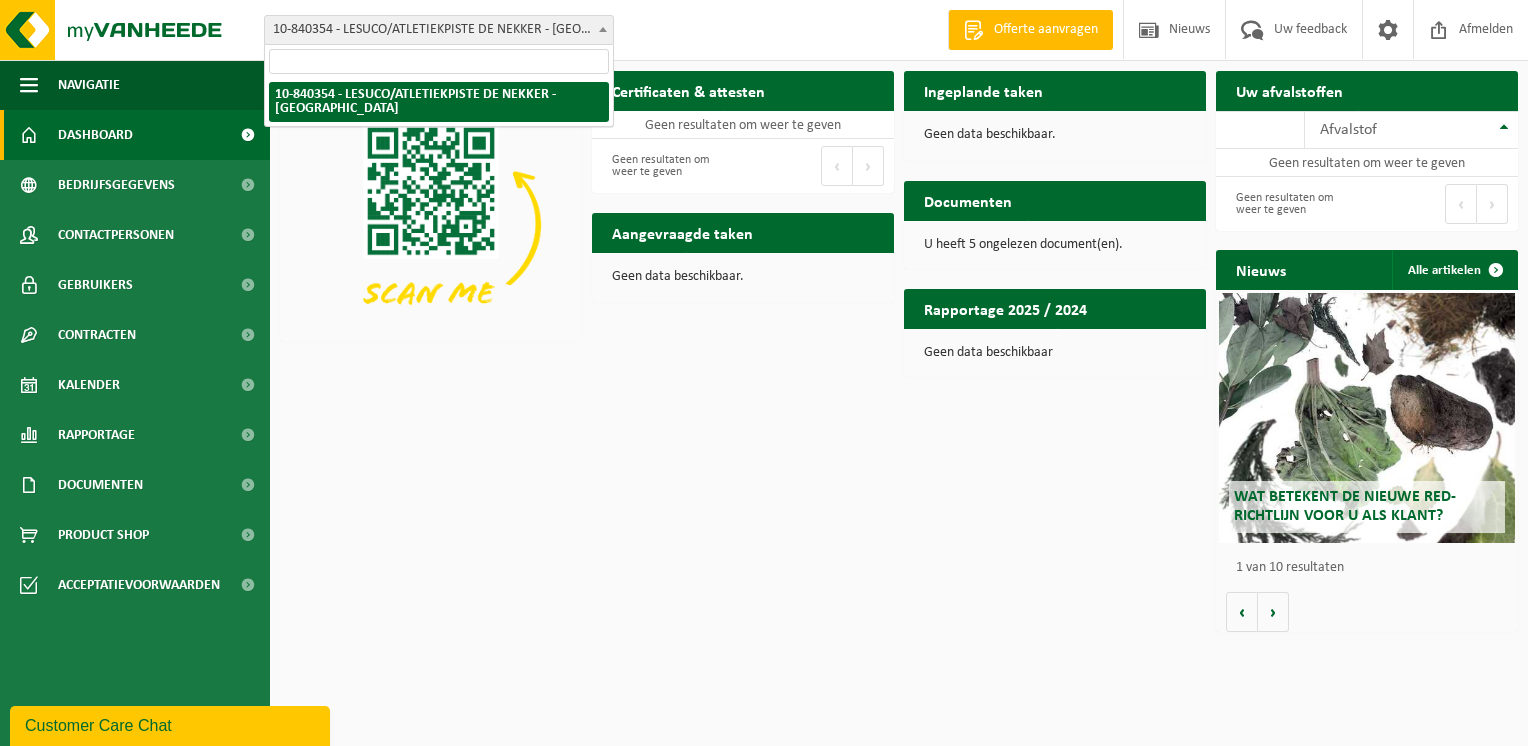 click on "10-840354 - LESUCO/ATLETIEKPISTE DE NEKKER - [GEOGRAPHIC_DATA]" at bounding box center (439, 30) 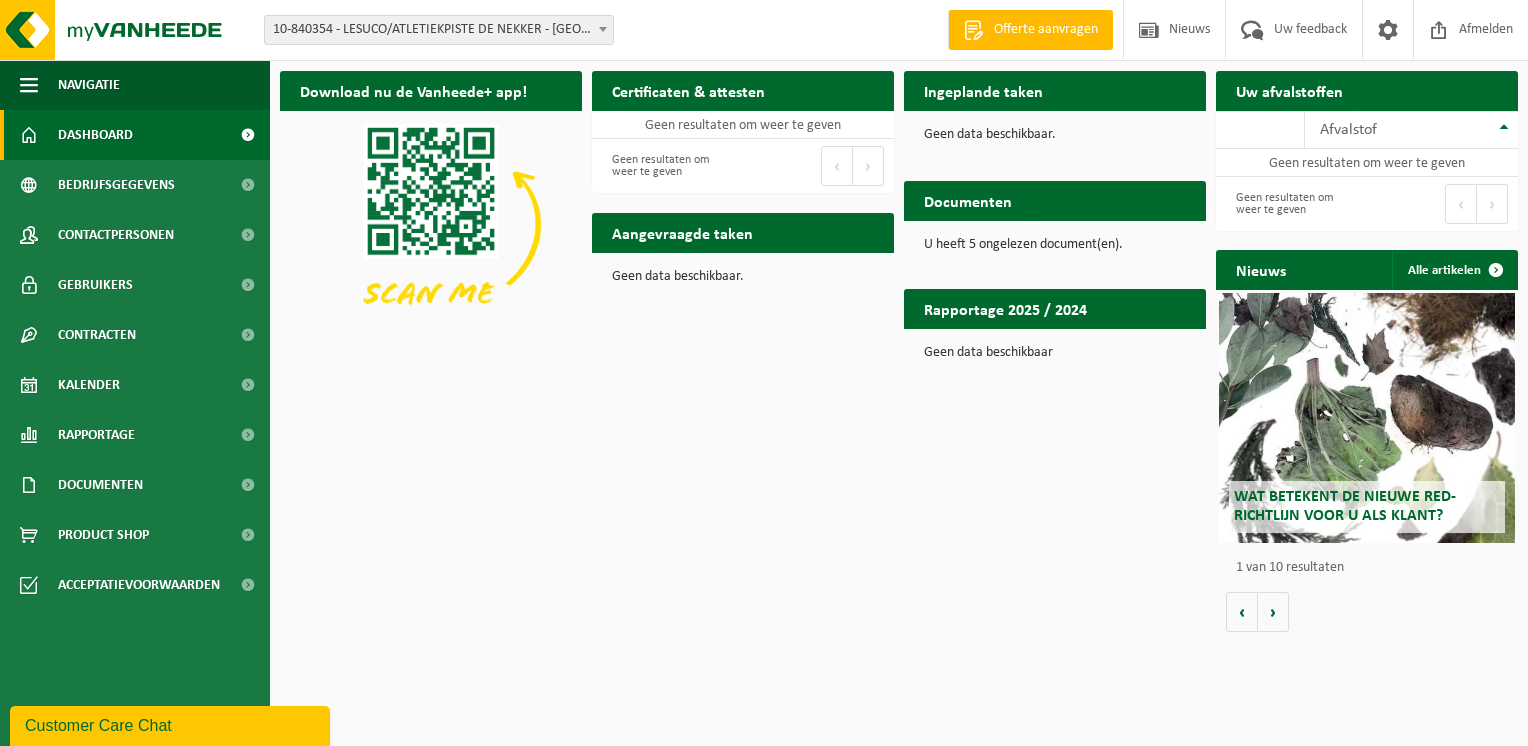 click at bounding box center (603, 29) 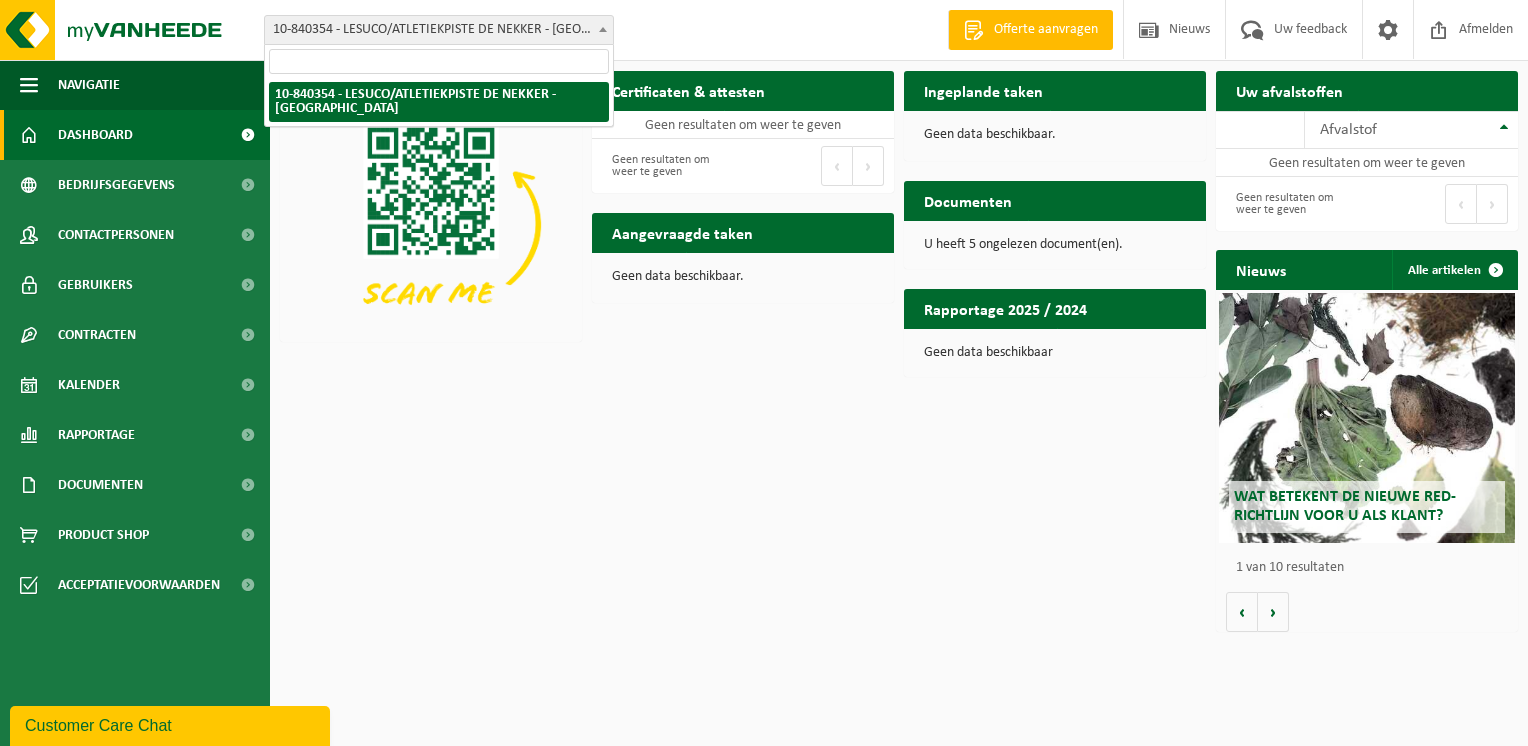 click on "Download nu de Vanheede+ app!       Verberg                           Certificaten & attesten       Bekijk uw certificaten             Geen resultaten om weer te geven Geen resultaten om weer te geven Eerste Vorige Volgende Laatste           Ingeplande taken       Bekijk uw kalender                                     Geen data beschikbaar.               Uw afvalstoffen       Ophaling aanvragen             10 25 50 100 10  resultaten weergeven     Afvalstof   Geen resultaten om weer te geven   Geen resultaten om weer te geven Eerste Vorige Volgende Laatste           Documenten       Bekijk uw documenten               U heeft 5 ongelezen document(en).             Aangevraagde taken       Toon de aangevraagde taken                                     Geen data beschikbaar.               Nieuws      Alle artikelen                    Wat betekent de nieuwe RED-richtlijn voor u als klant?               Market update   Market update 2025               Market update   Market update 2024" at bounding box center (899, 351) 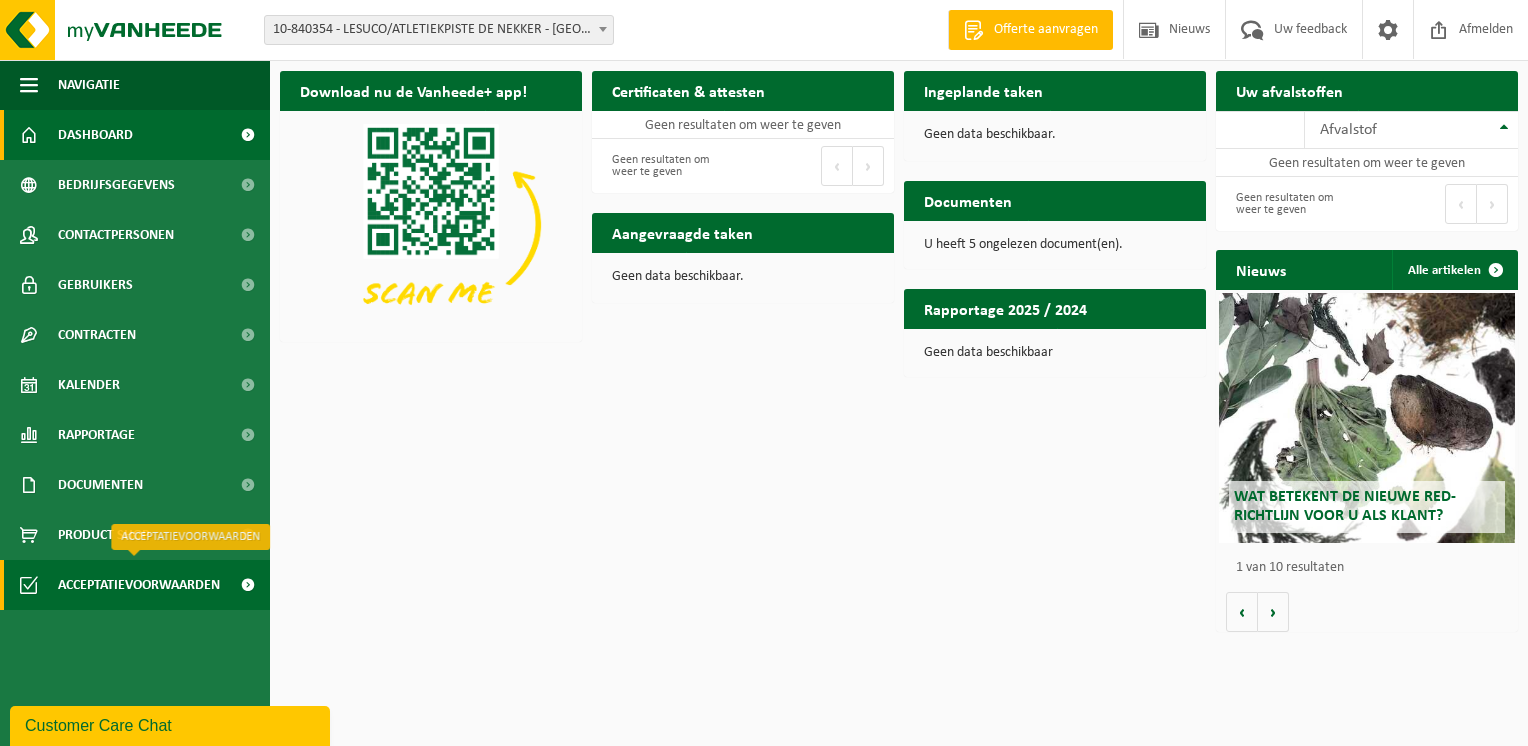 click at bounding box center (247, 585) 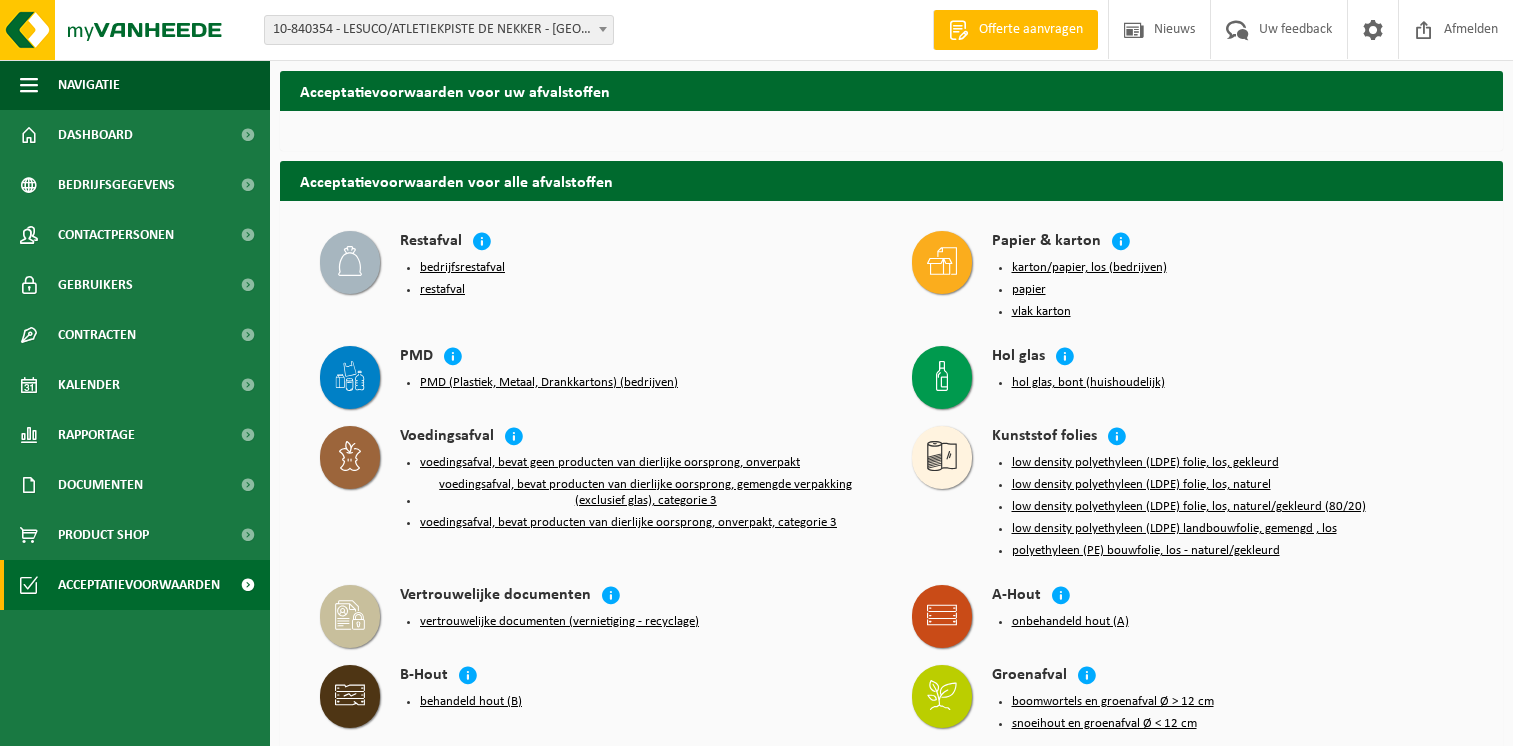 scroll, scrollTop: 0, scrollLeft: 0, axis: both 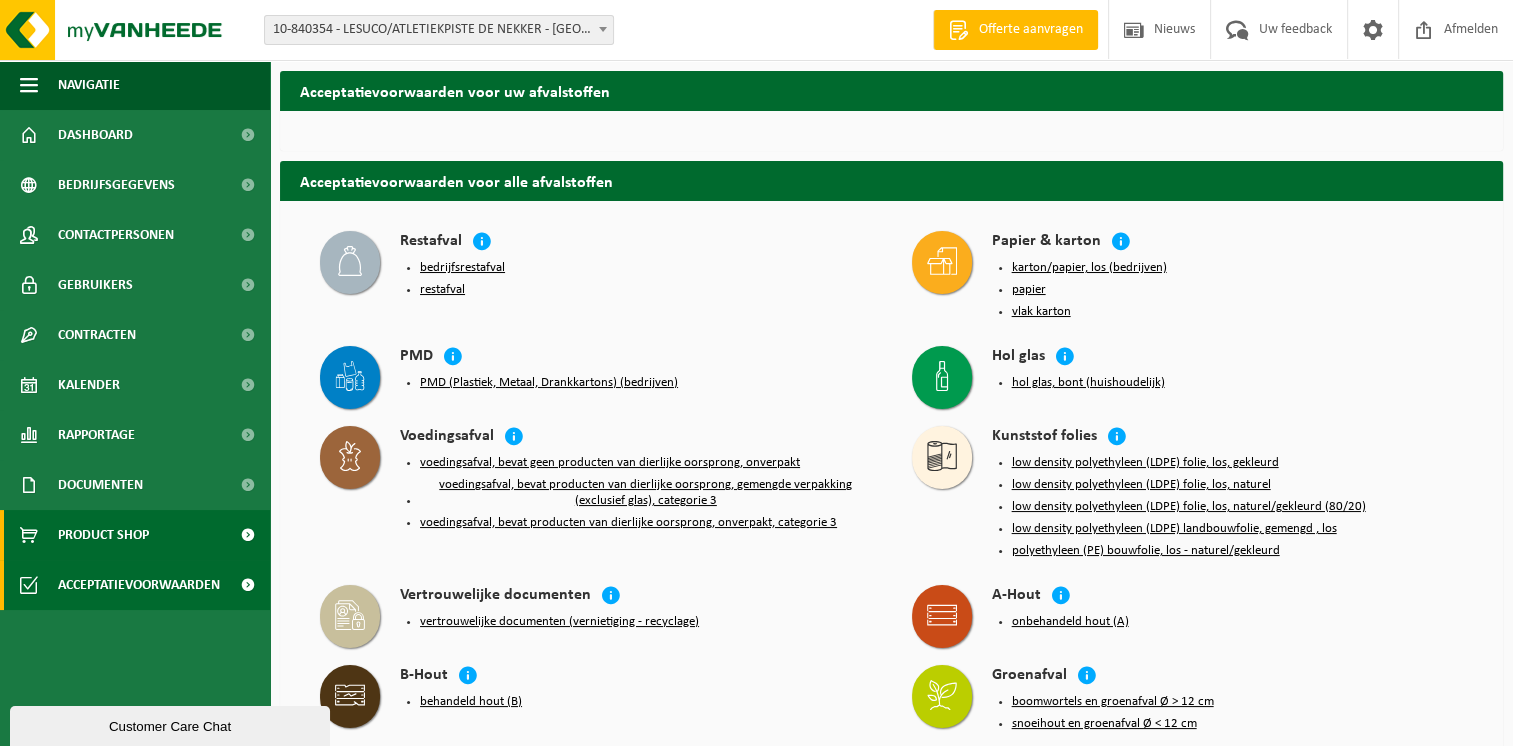 click on "Product Shop" at bounding box center [135, 535] 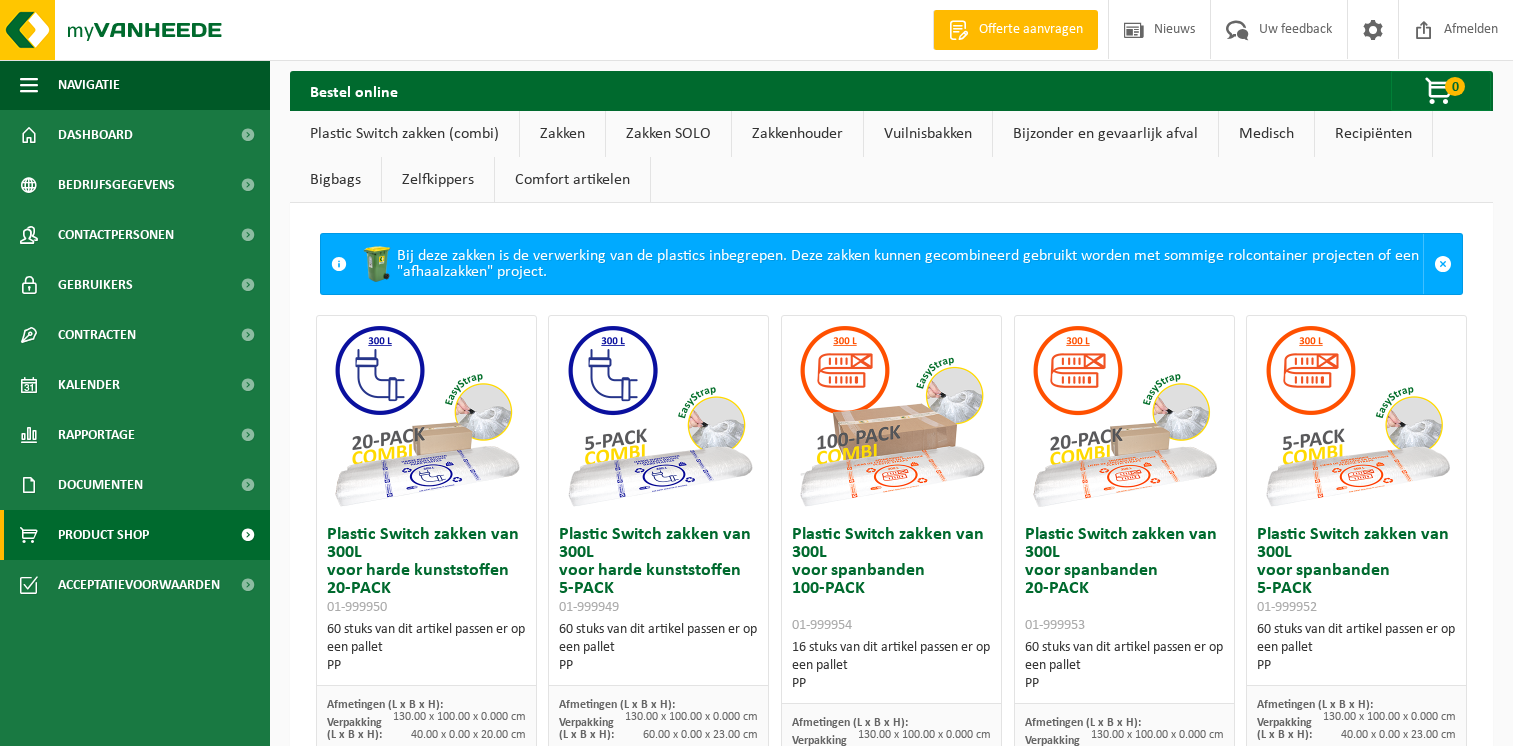 scroll, scrollTop: 0, scrollLeft: 0, axis: both 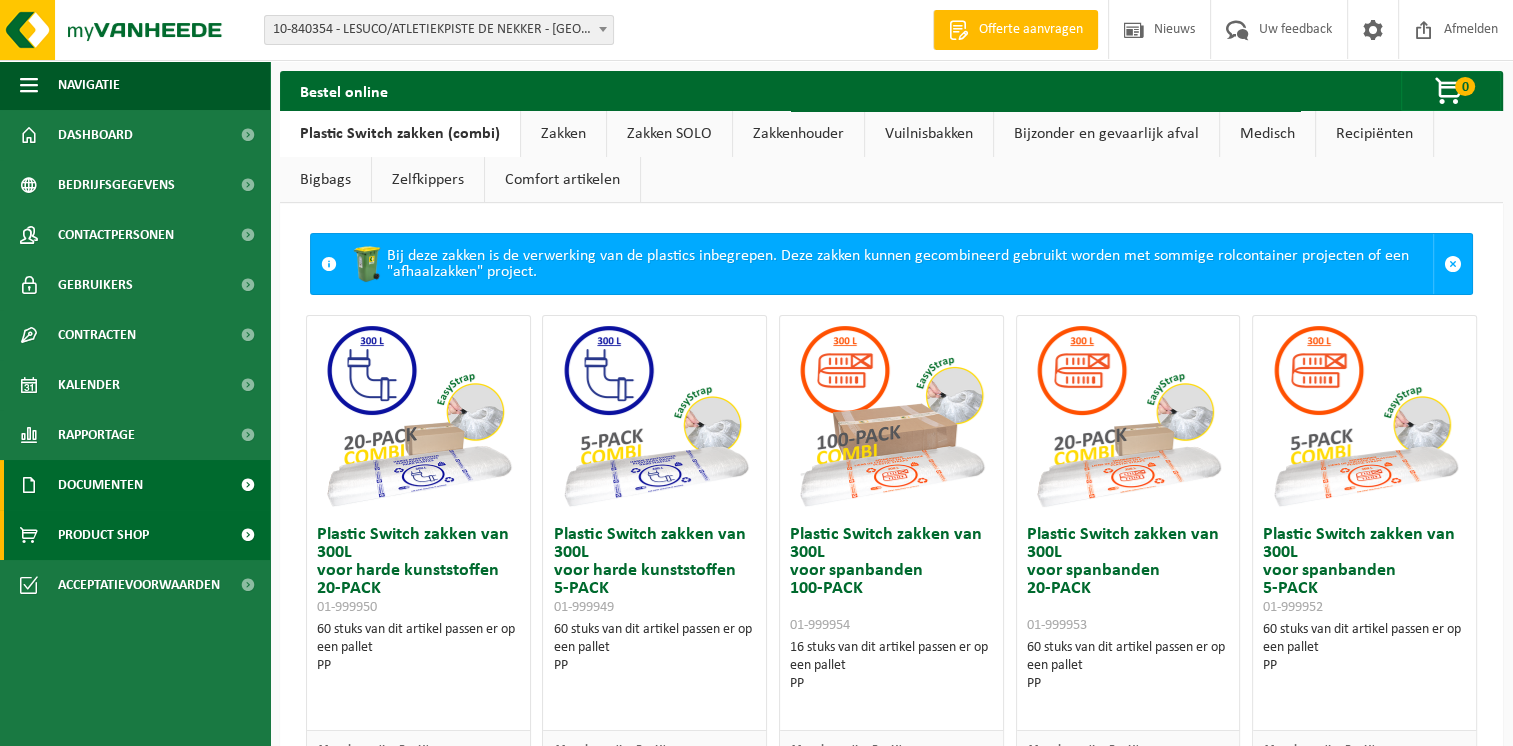 click on "Documenten" at bounding box center [135, 485] 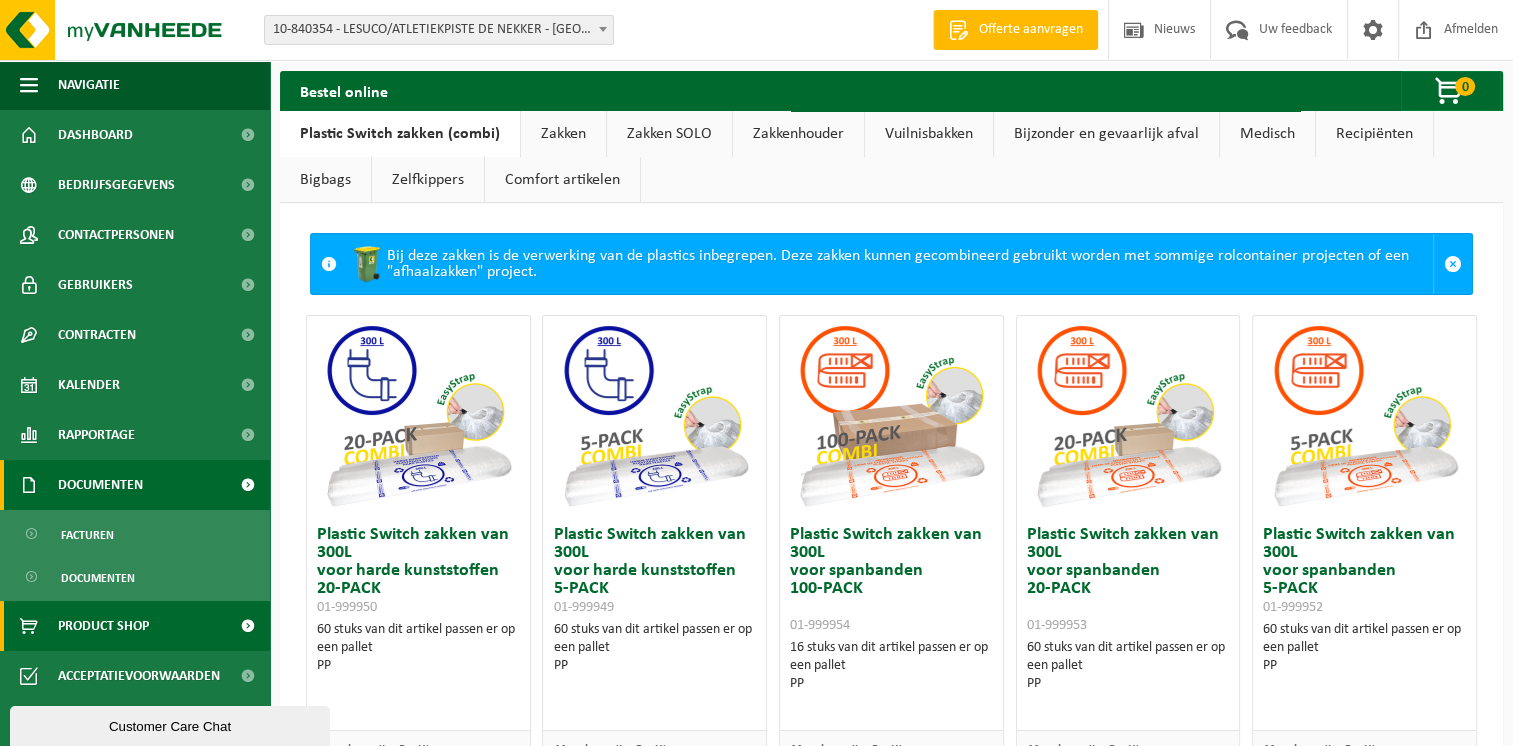 scroll, scrollTop: 0, scrollLeft: 0, axis: both 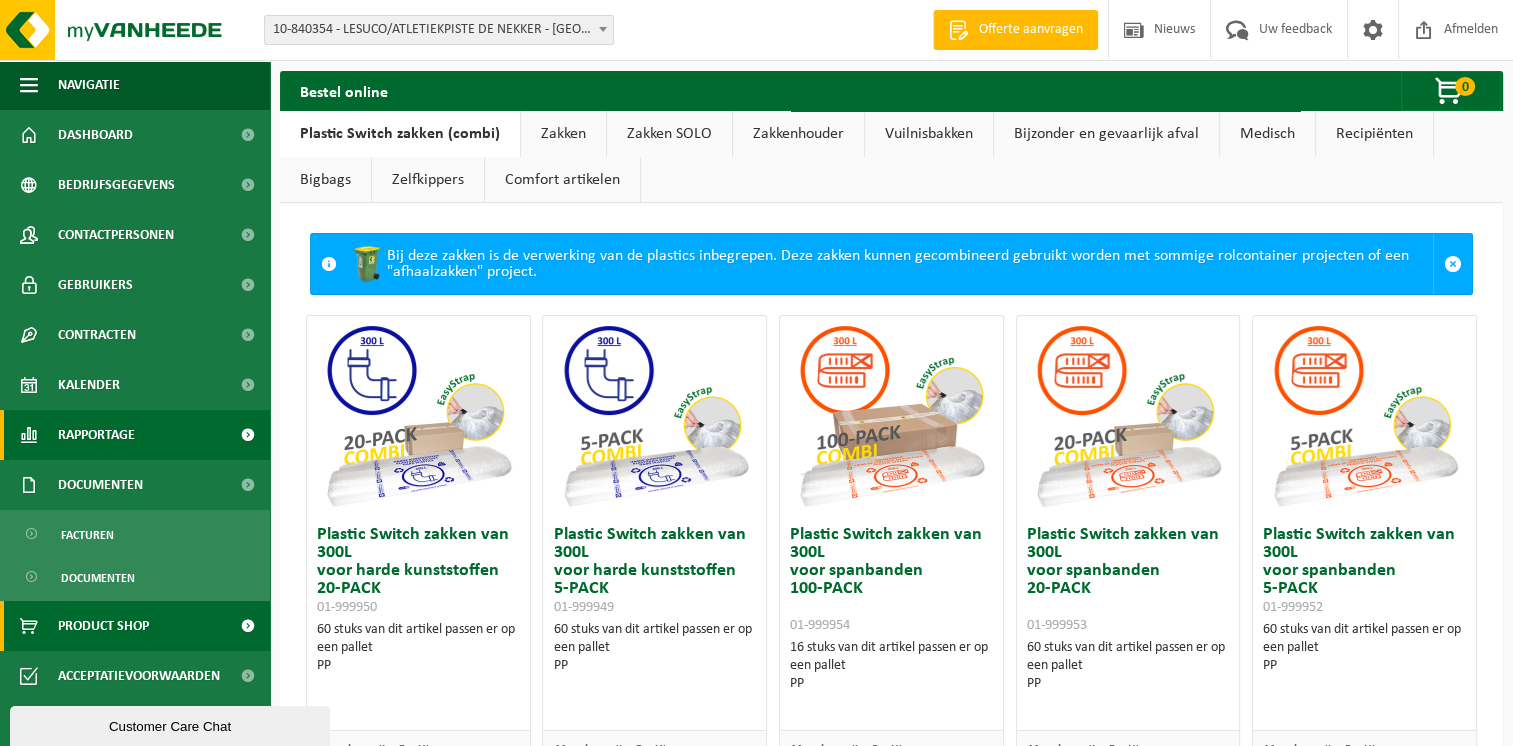 click on "Rapportage" at bounding box center (135, 435) 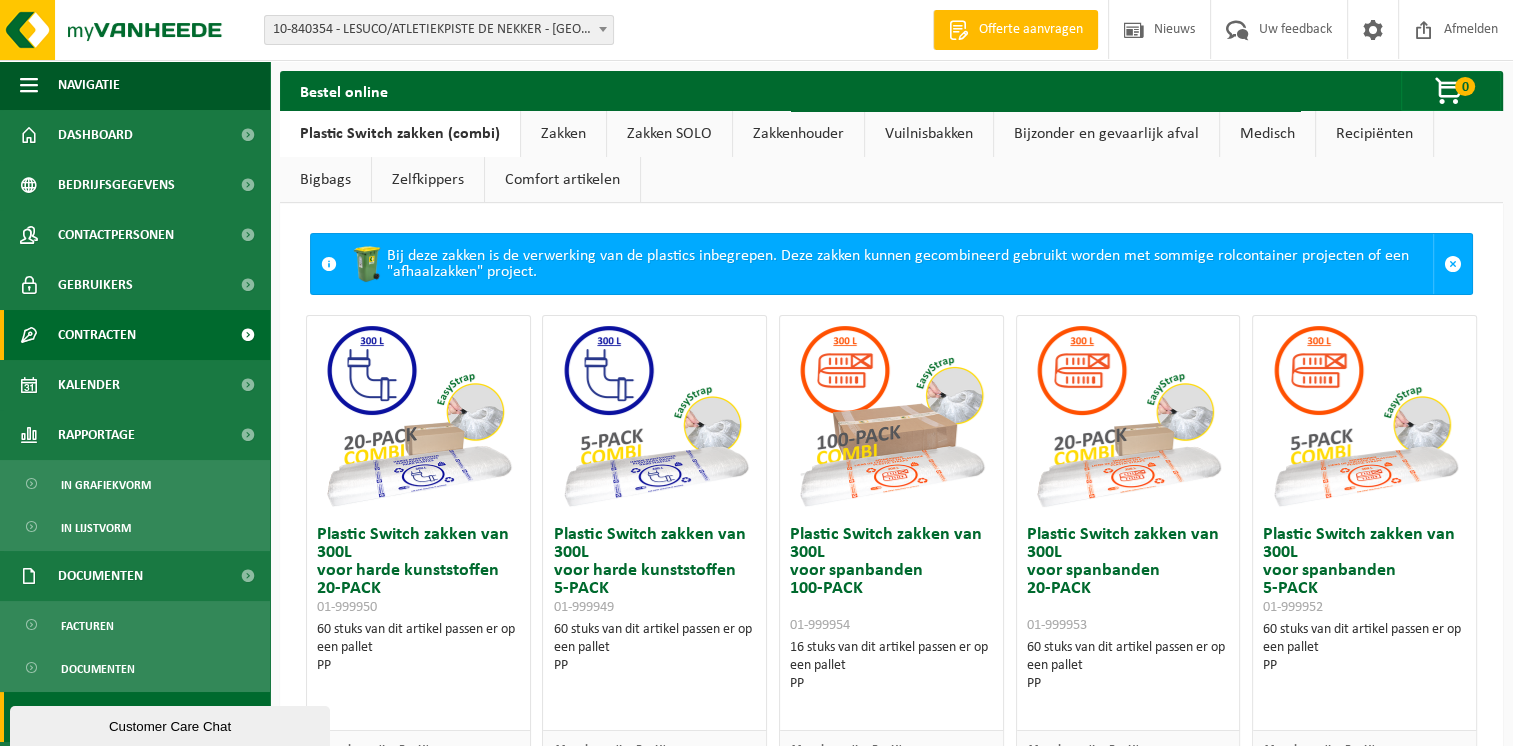 click on "Contracten" at bounding box center [97, 335] 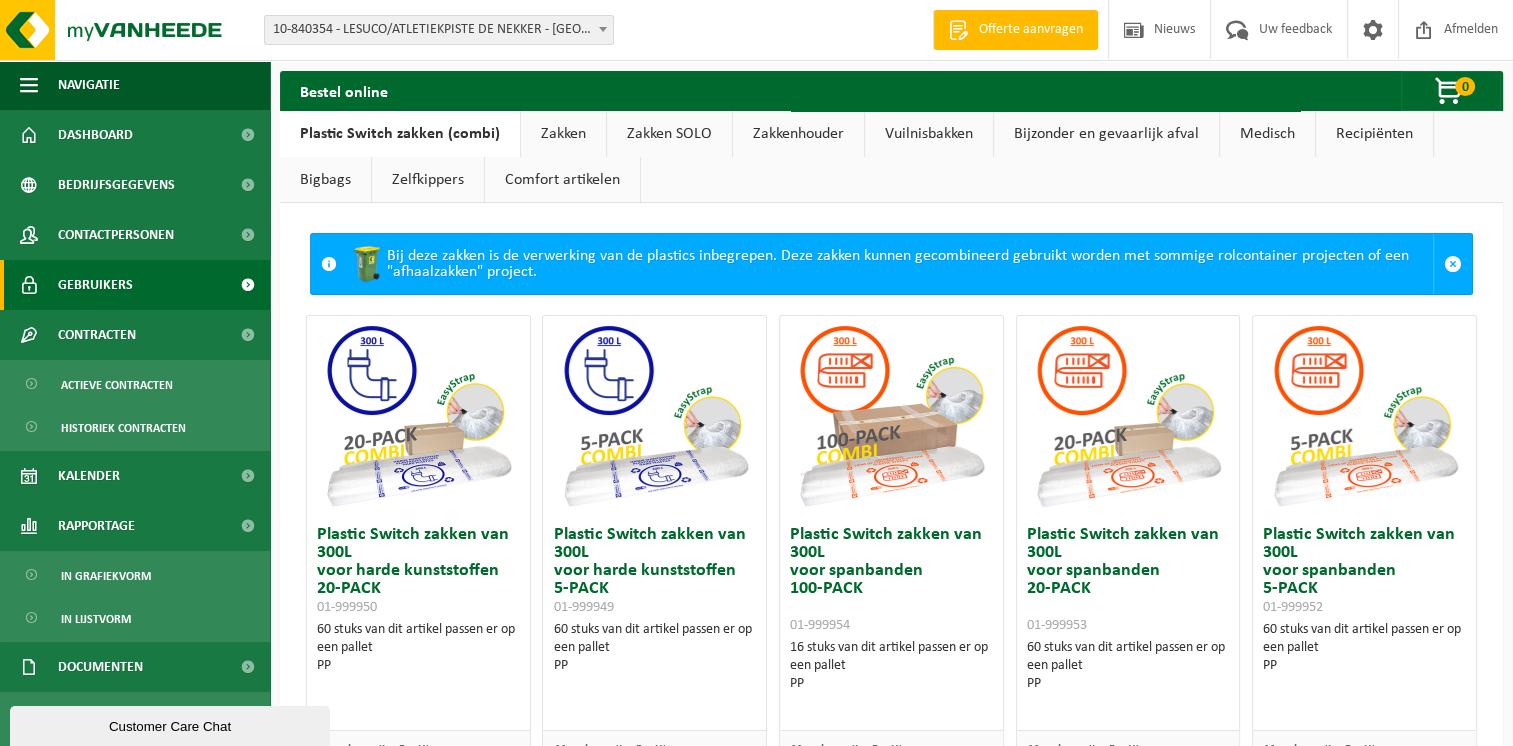 click on "Gebruikers" at bounding box center [135, 285] 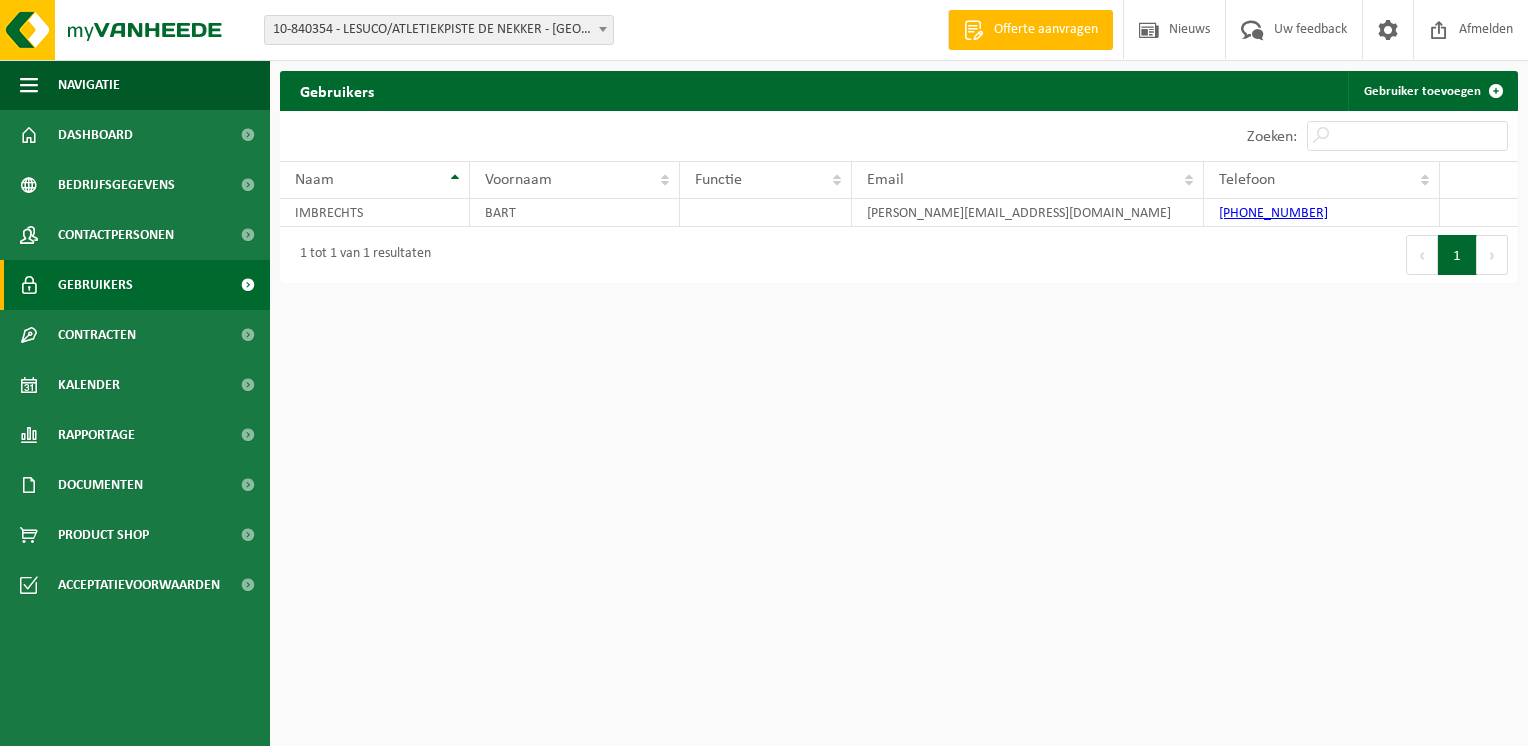 scroll, scrollTop: 0, scrollLeft: 0, axis: both 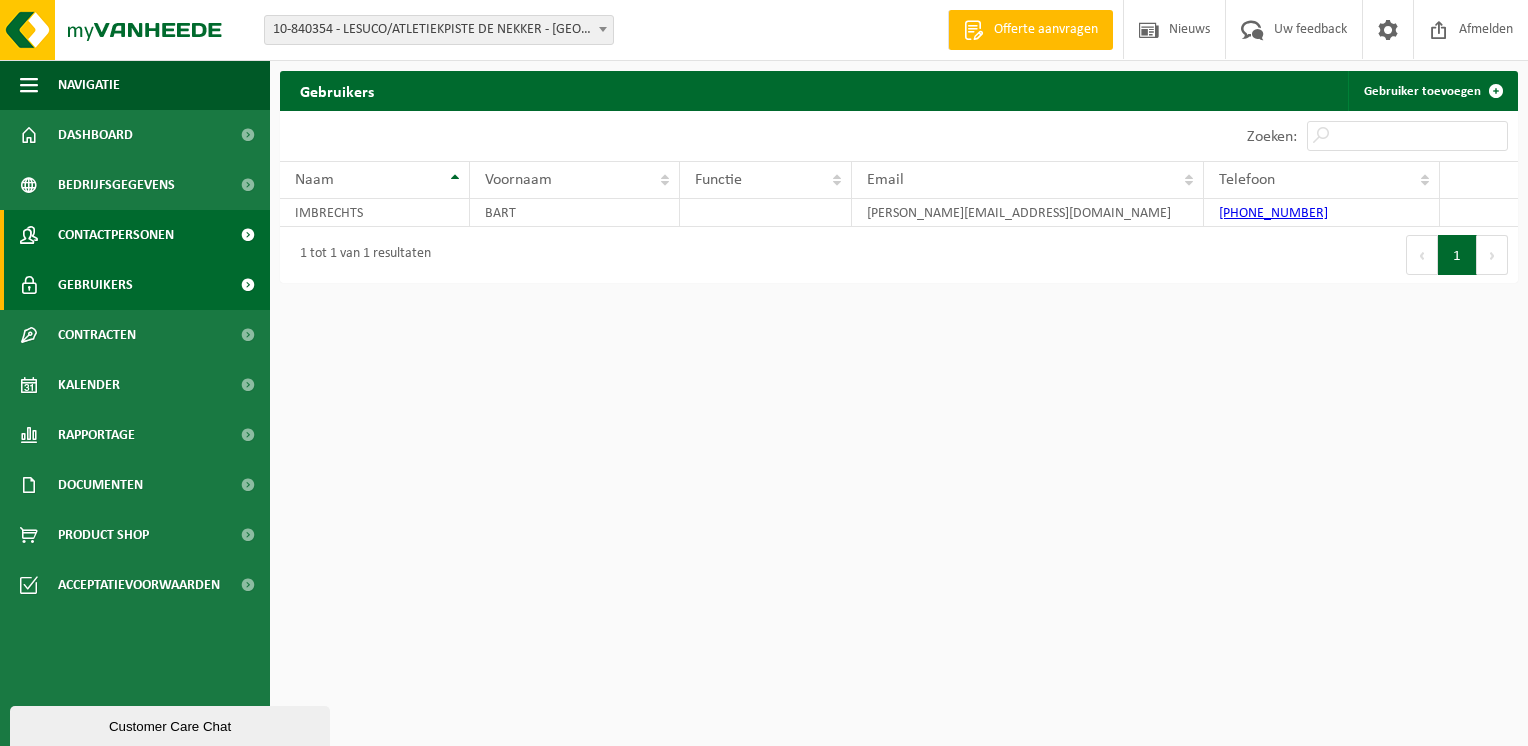 click on "Contactpersonen" at bounding box center (116, 235) 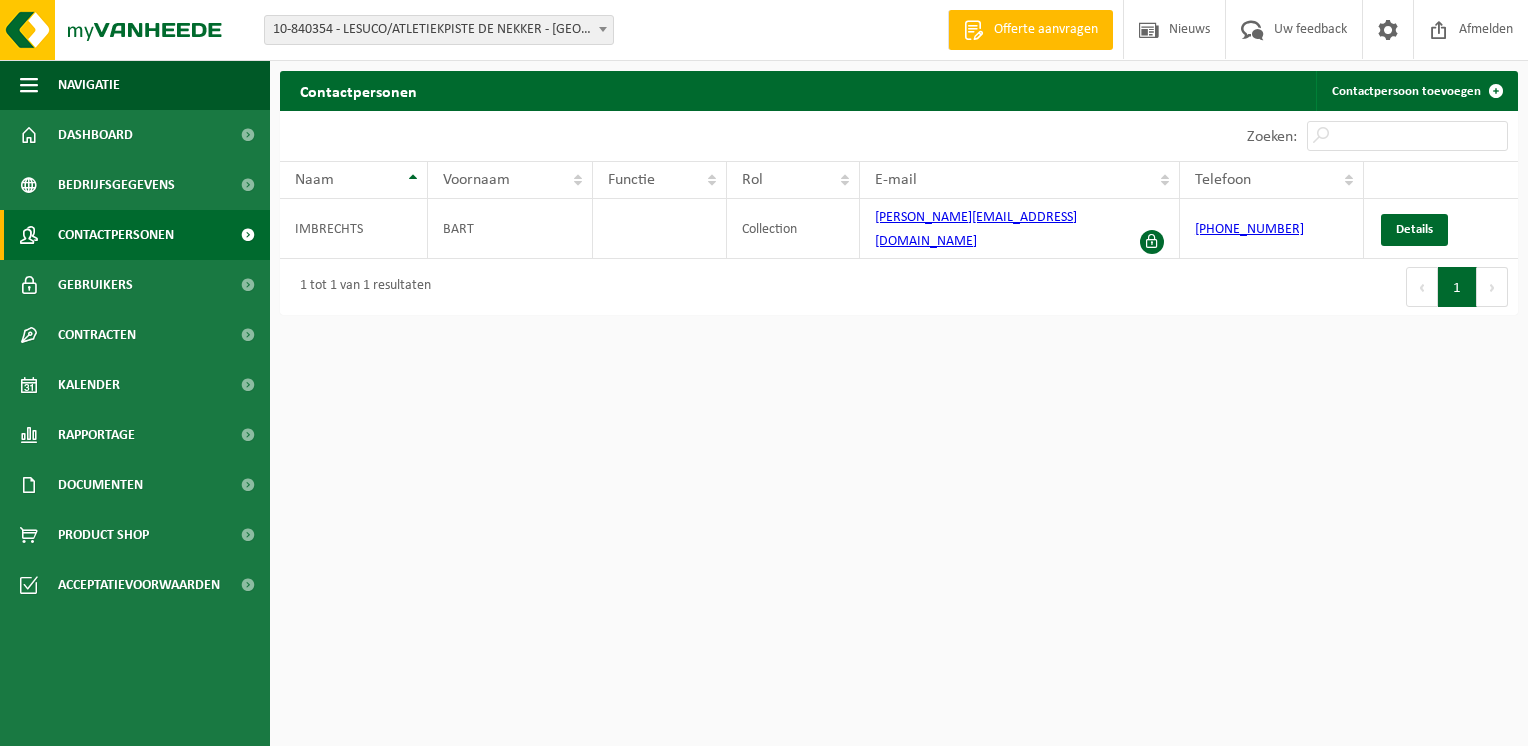 scroll, scrollTop: 0, scrollLeft: 0, axis: both 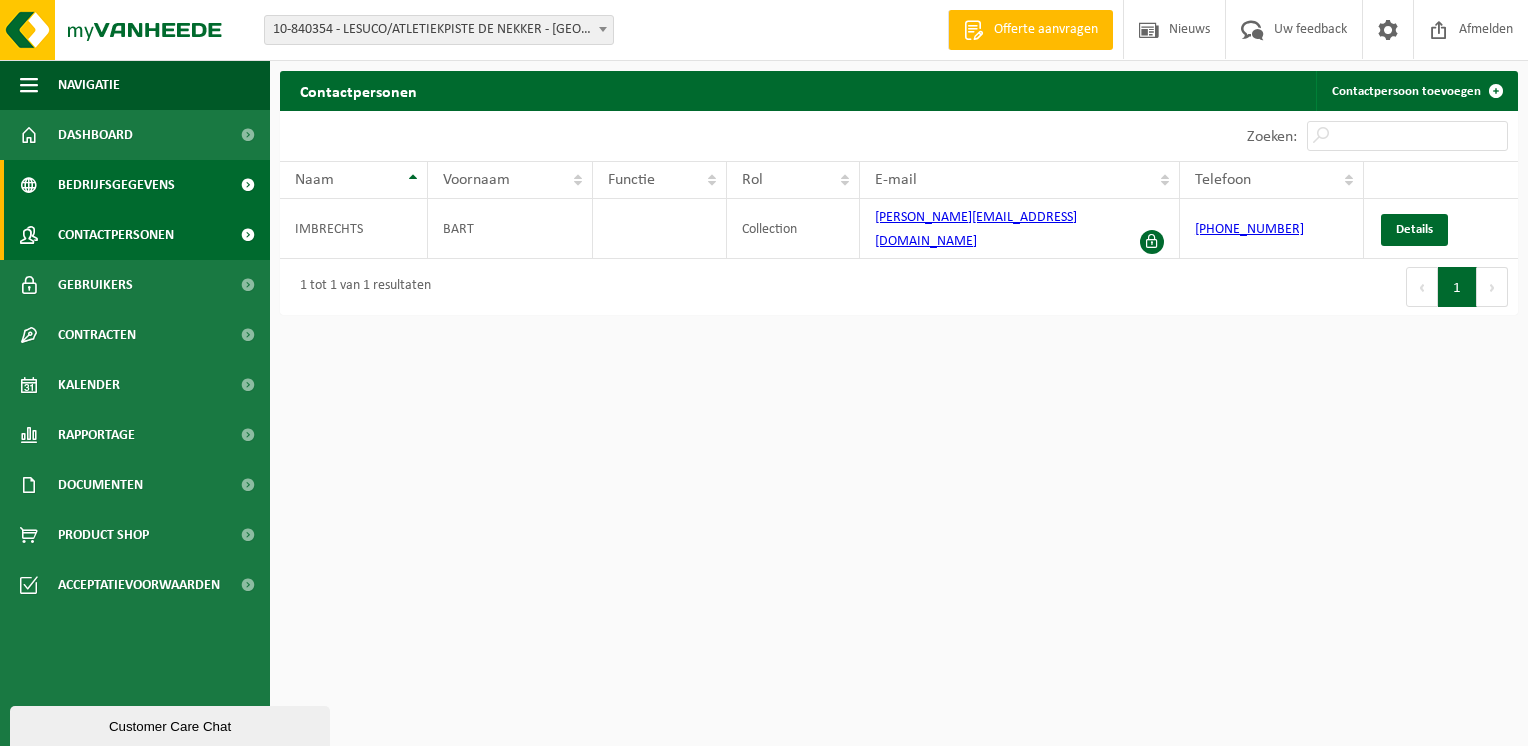 click on "Bedrijfsgegevens" at bounding box center (135, 185) 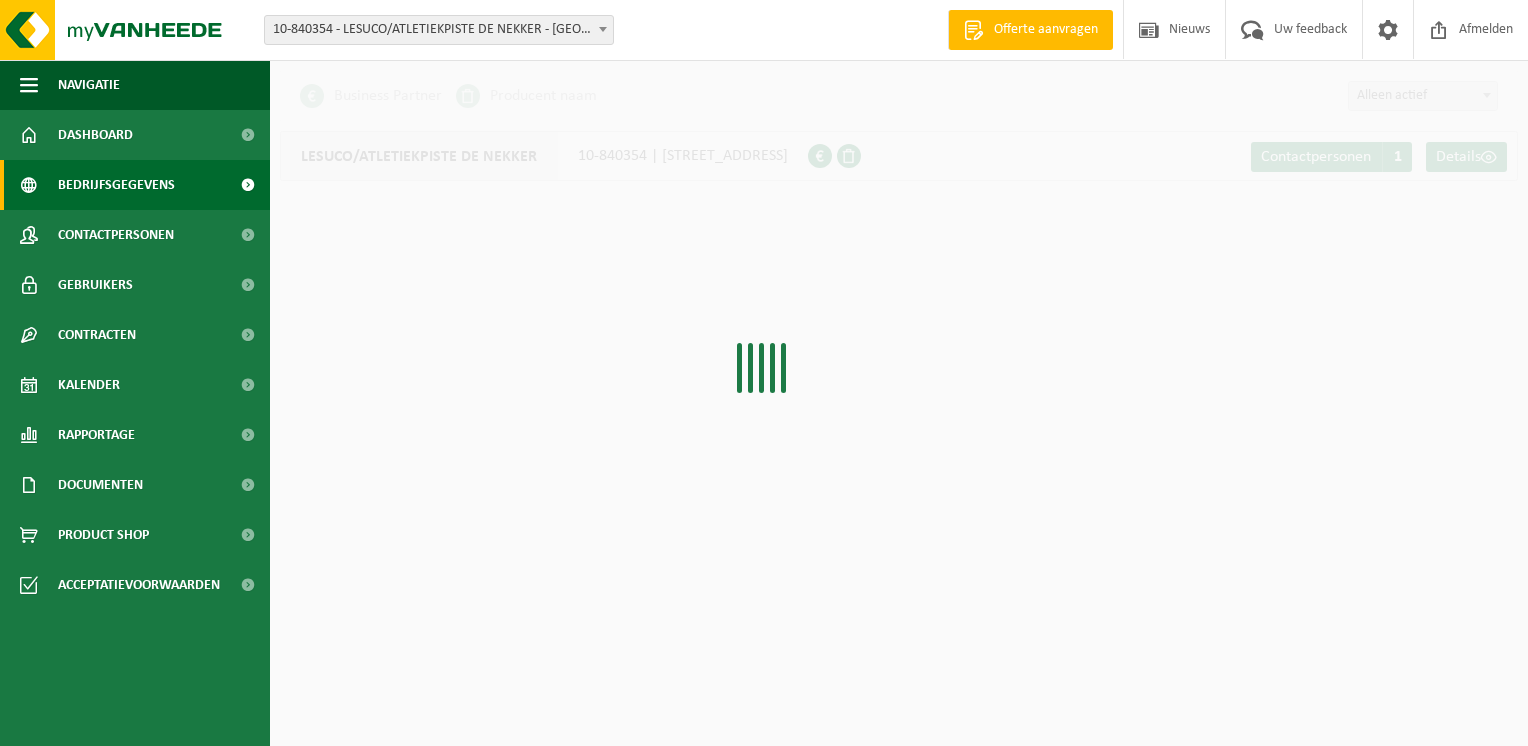 scroll, scrollTop: 0, scrollLeft: 0, axis: both 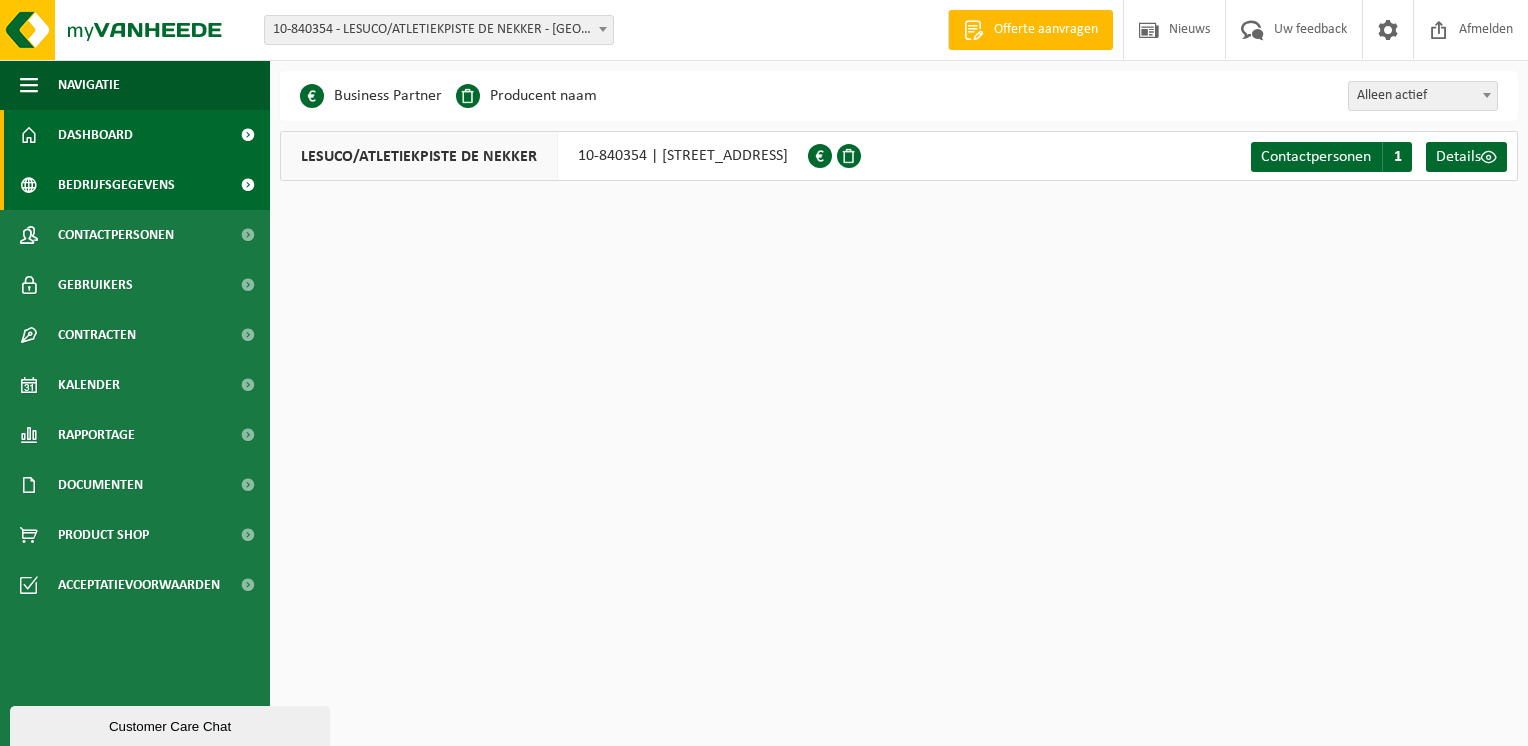 click on "Dashboard" at bounding box center (135, 135) 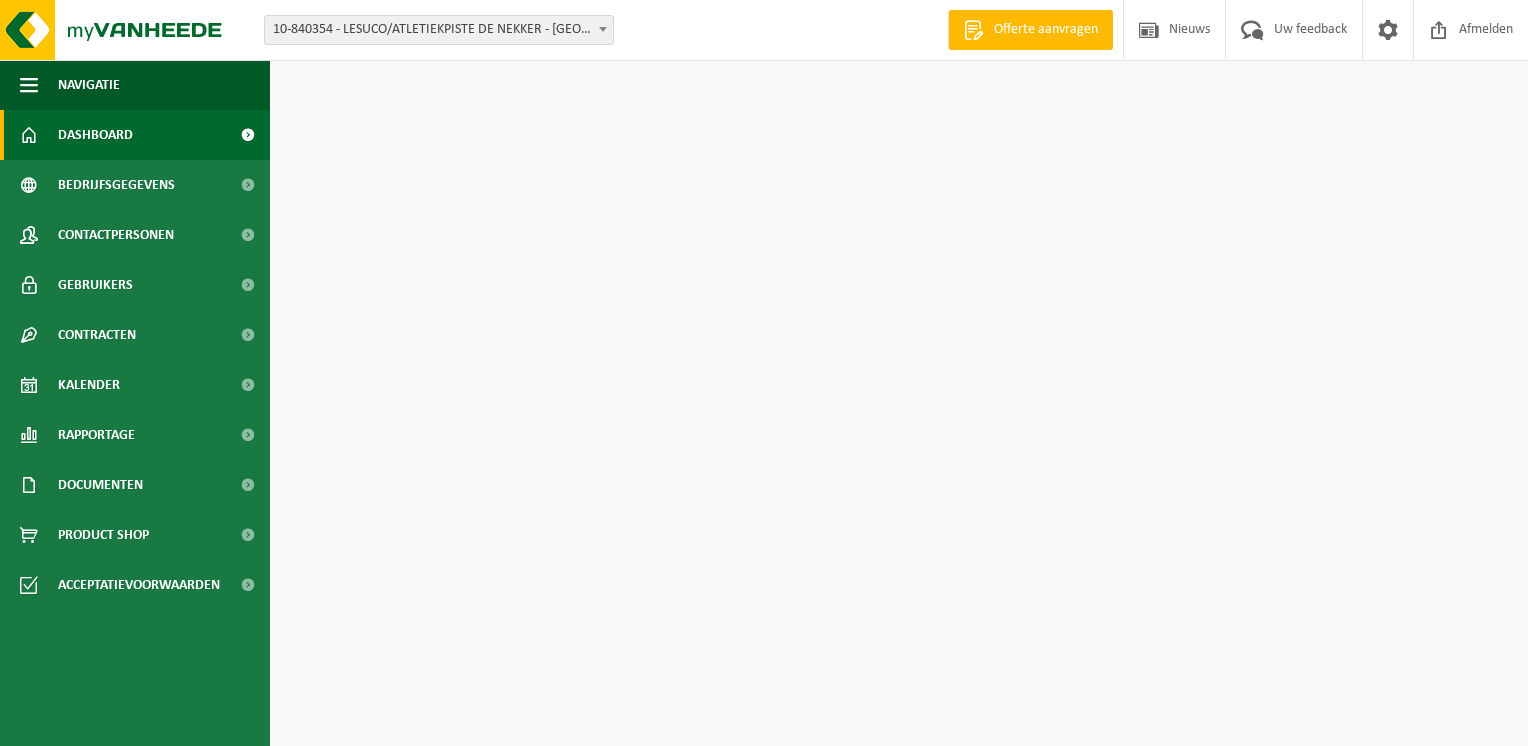 scroll, scrollTop: 0, scrollLeft: 0, axis: both 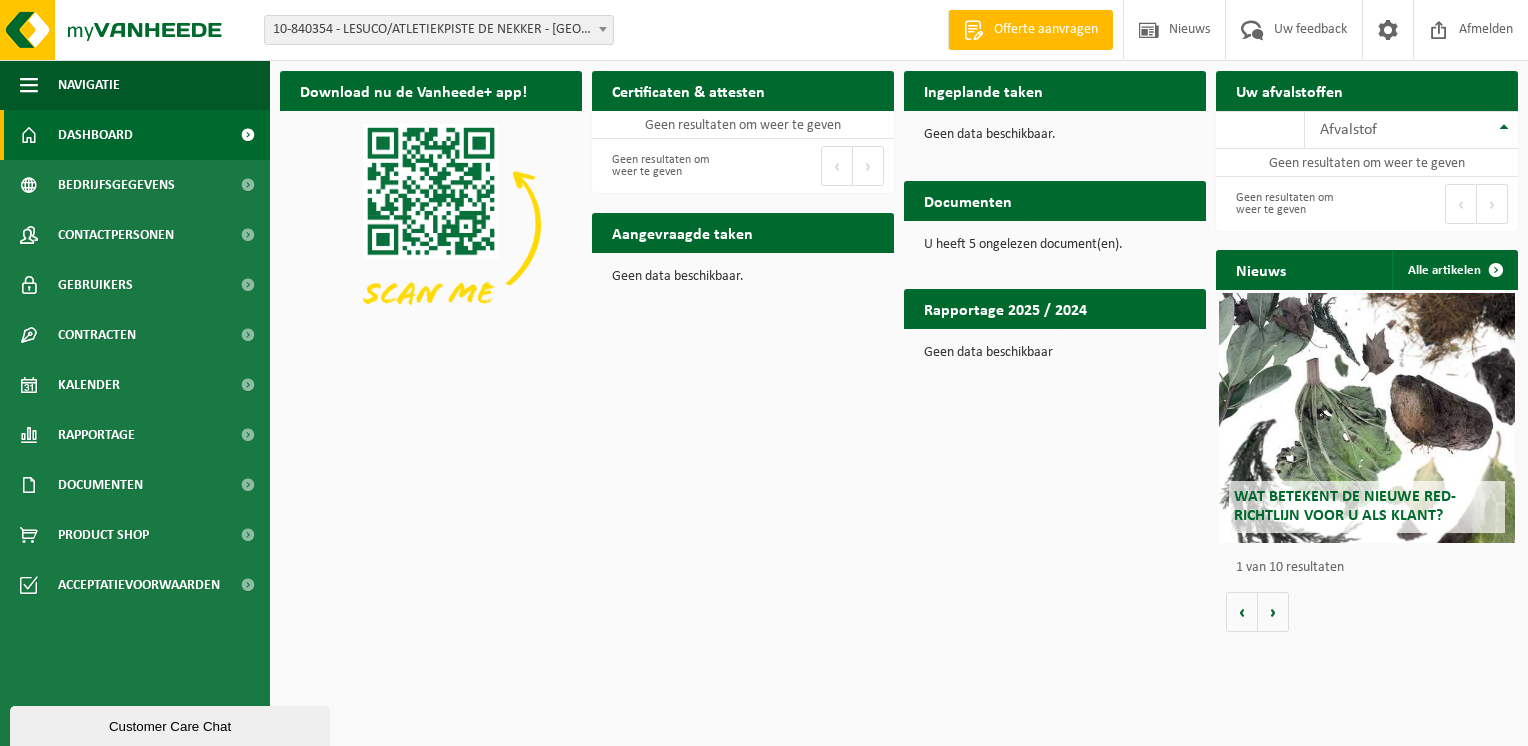 click on "Customer Care Chat" at bounding box center (170, 726) 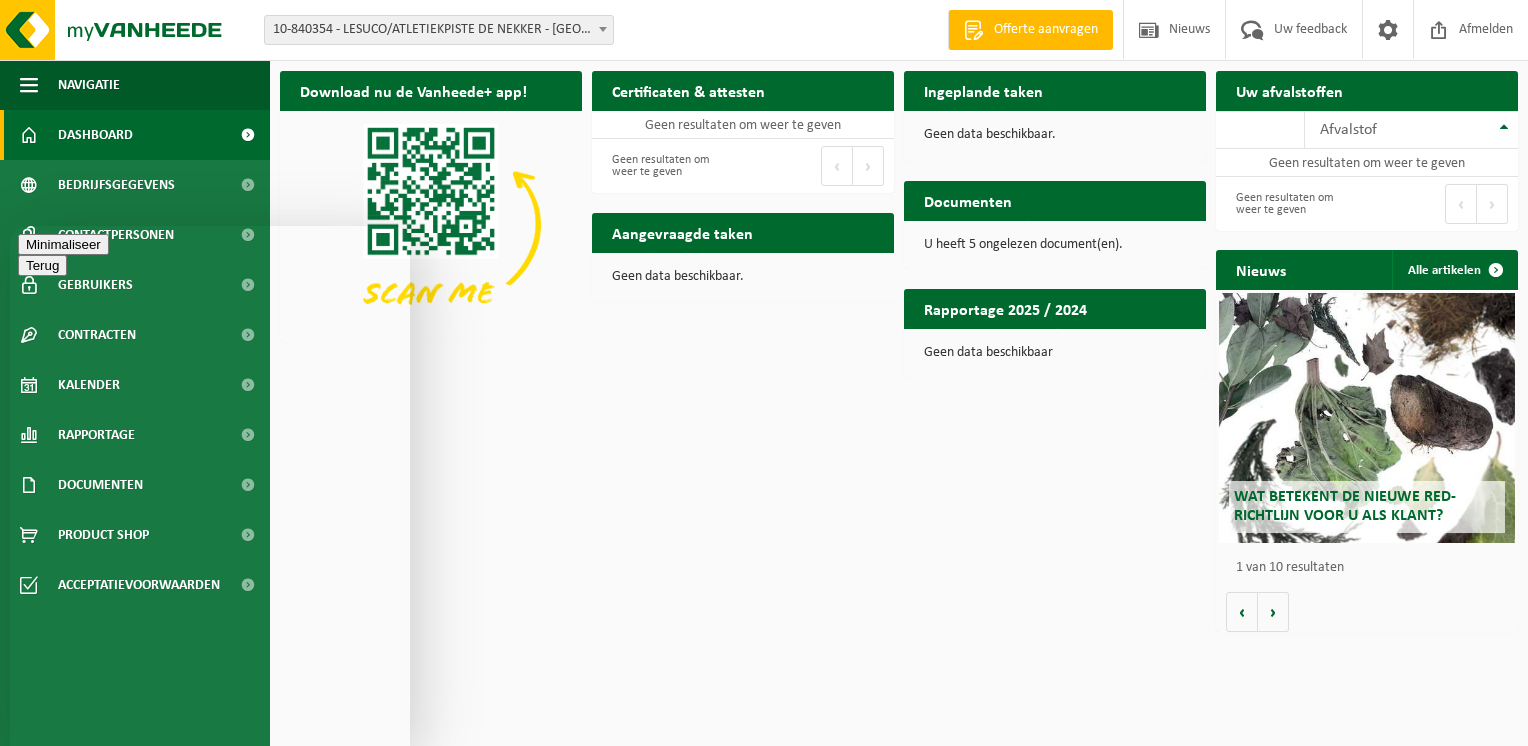 click on "We typically reply in a few minutes" at bounding box center [210, 889] 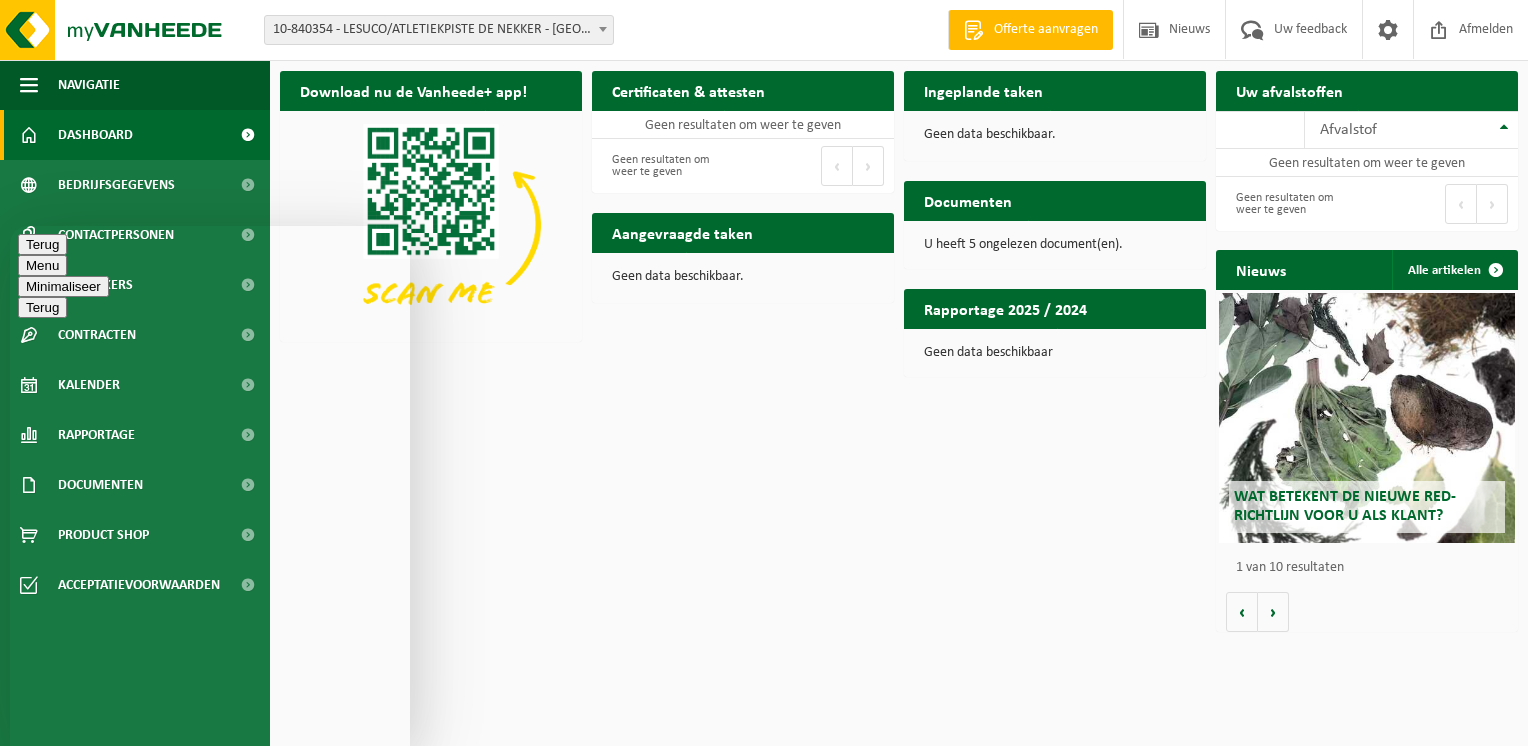 click on "Hoe kunnen we u helpen?  Nieuw gesprek   We typically reply in a few minutes" at bounding box center [210, 838] 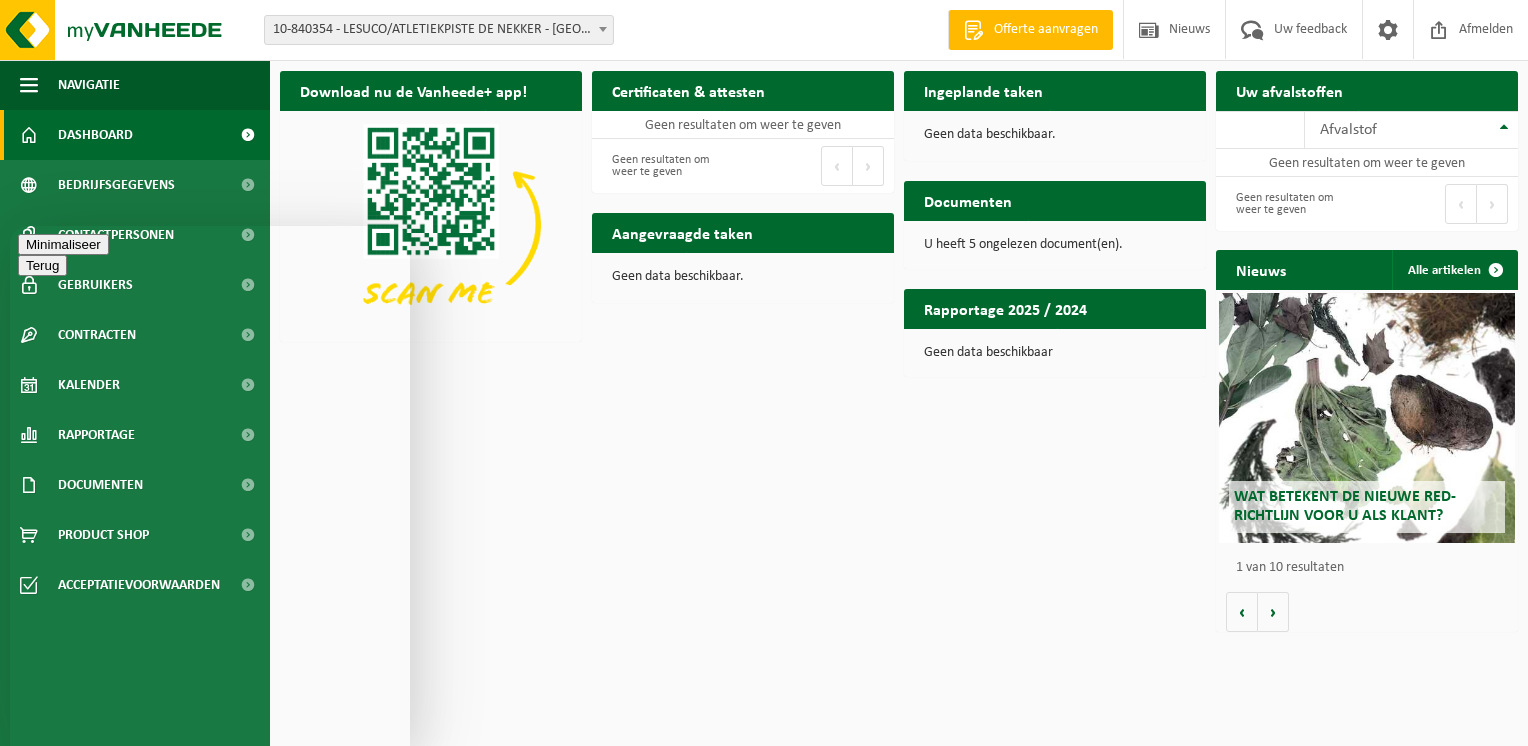 click on "Nieuw gesprek   We typically reply in a few minutes" at bounding box center (210, 872) 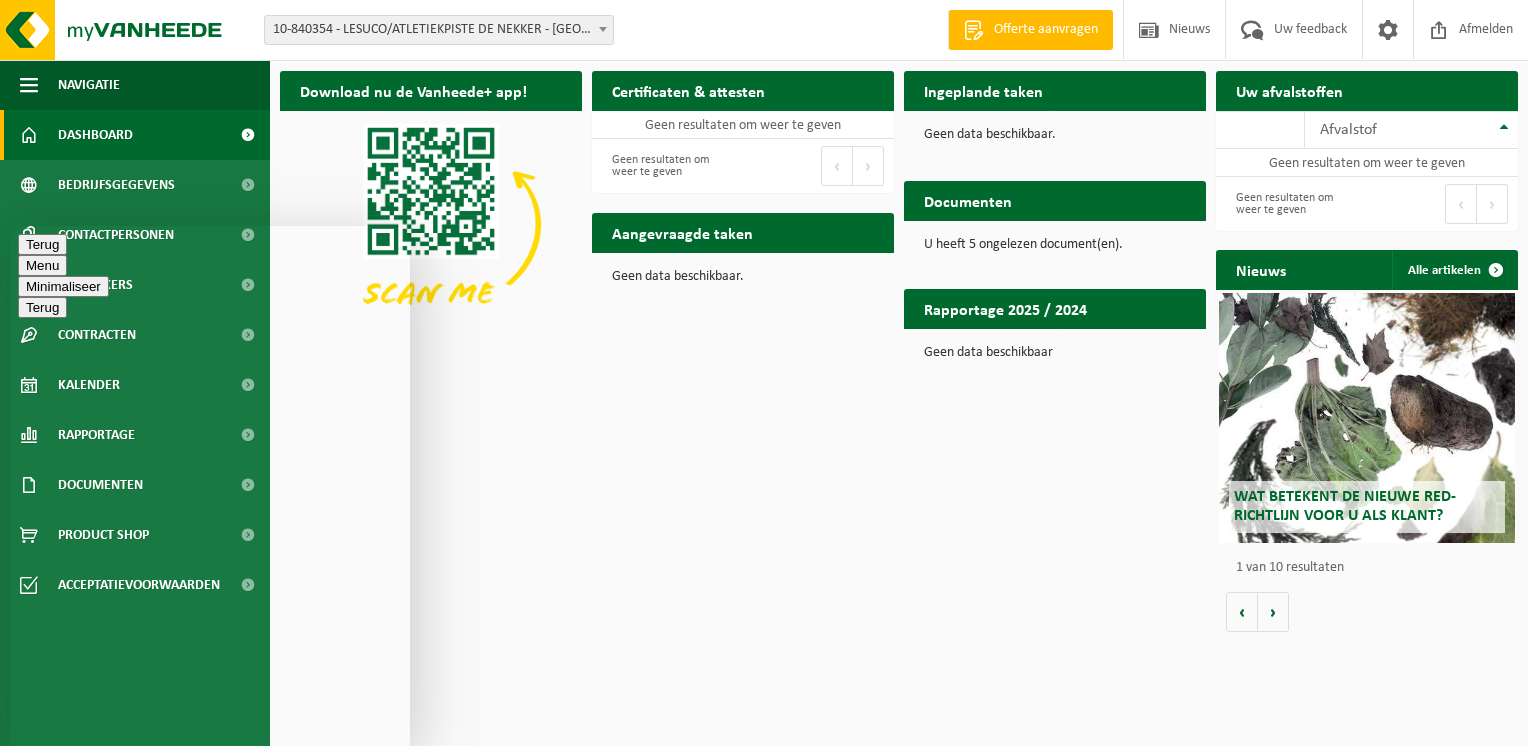 click at bounding box center [10, 226] 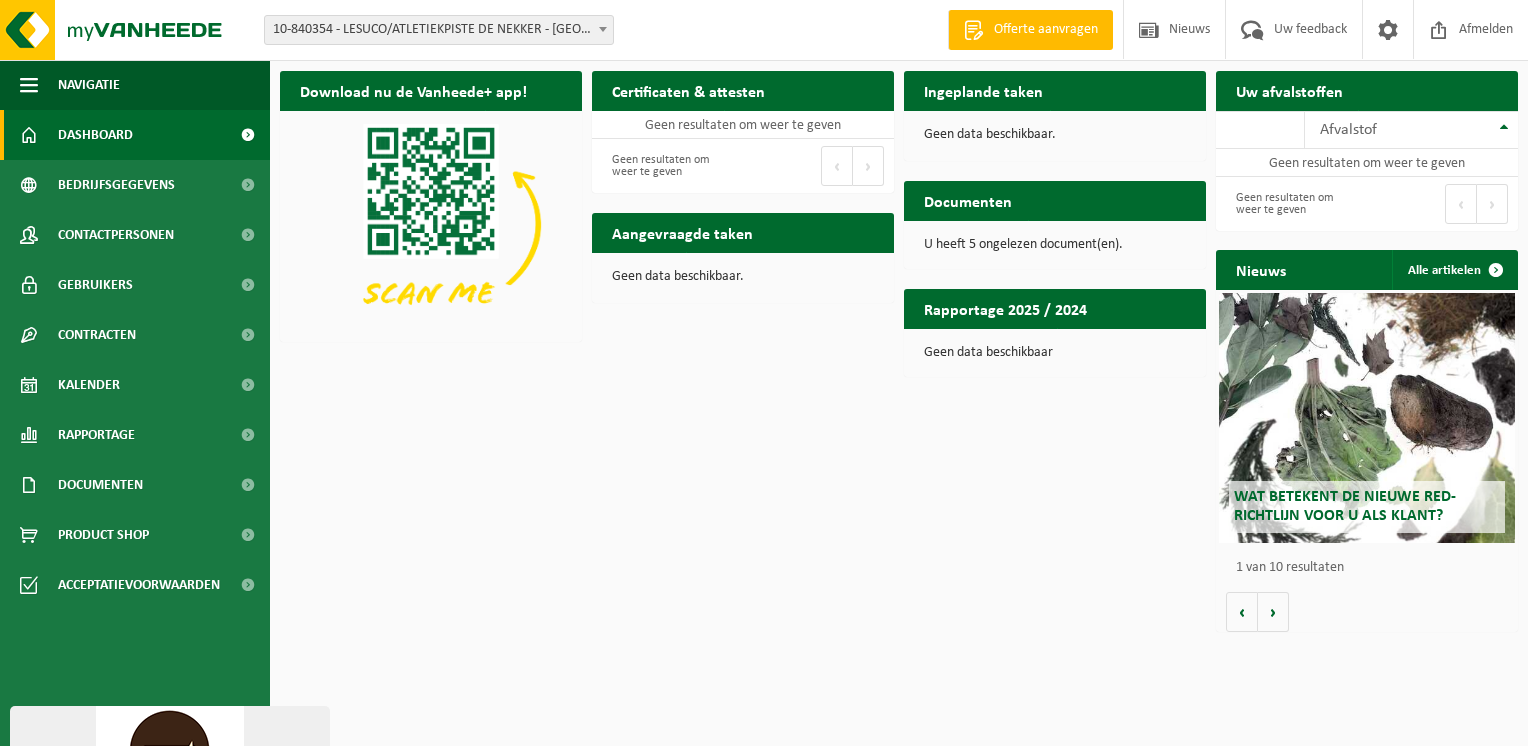 scroll, scrollTop: 0, scrollLeft: 0, axis: both 